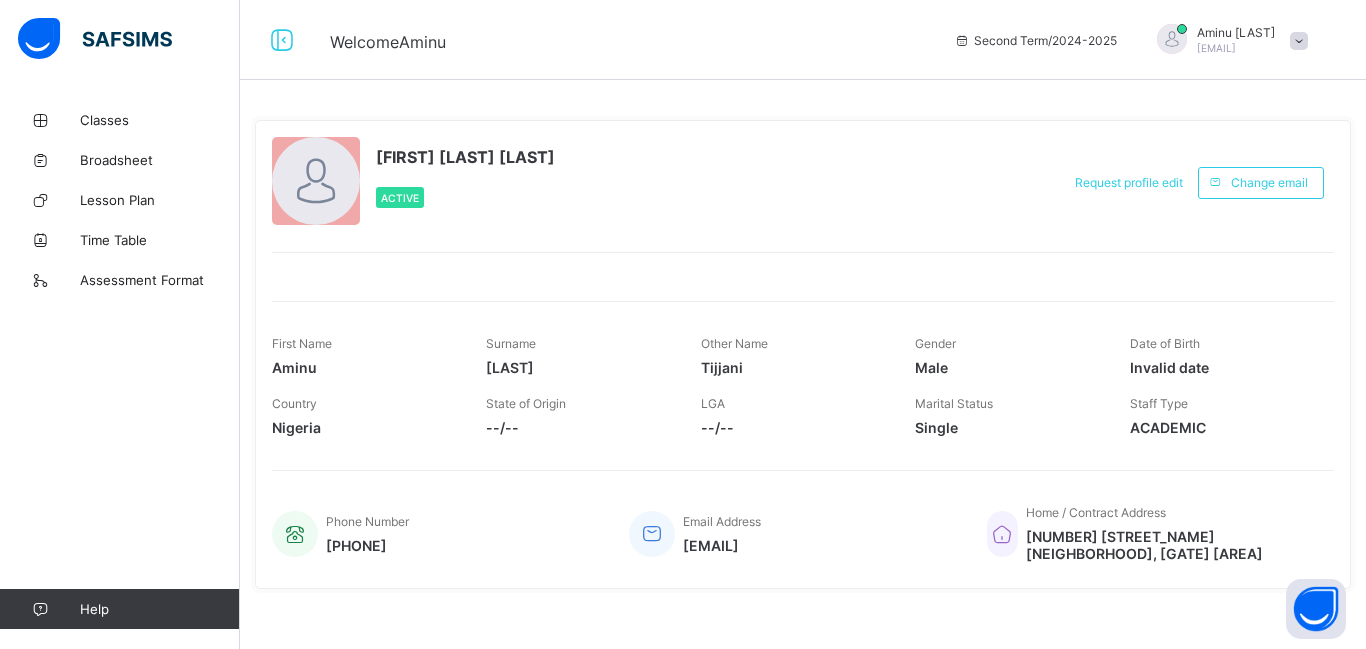scroll, scrollTop: 0, scrollLeft: 0, axis: both 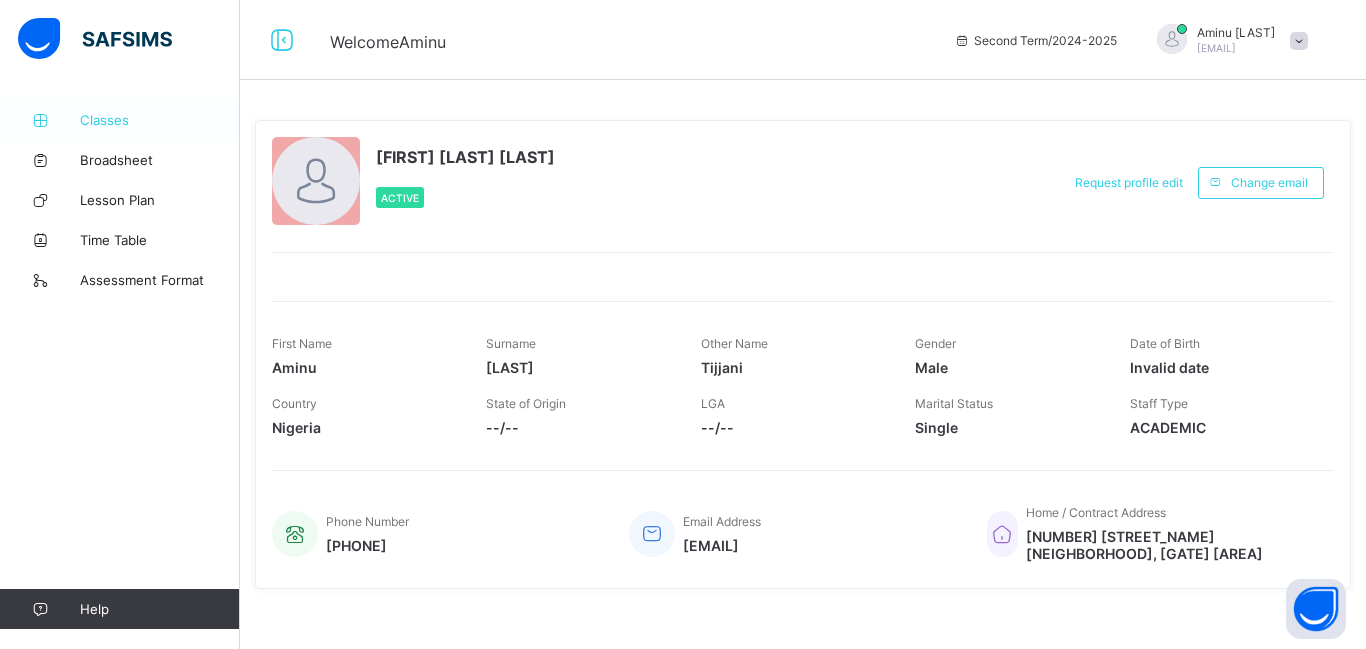 click on "Classes" at bounding box center [160, 120] 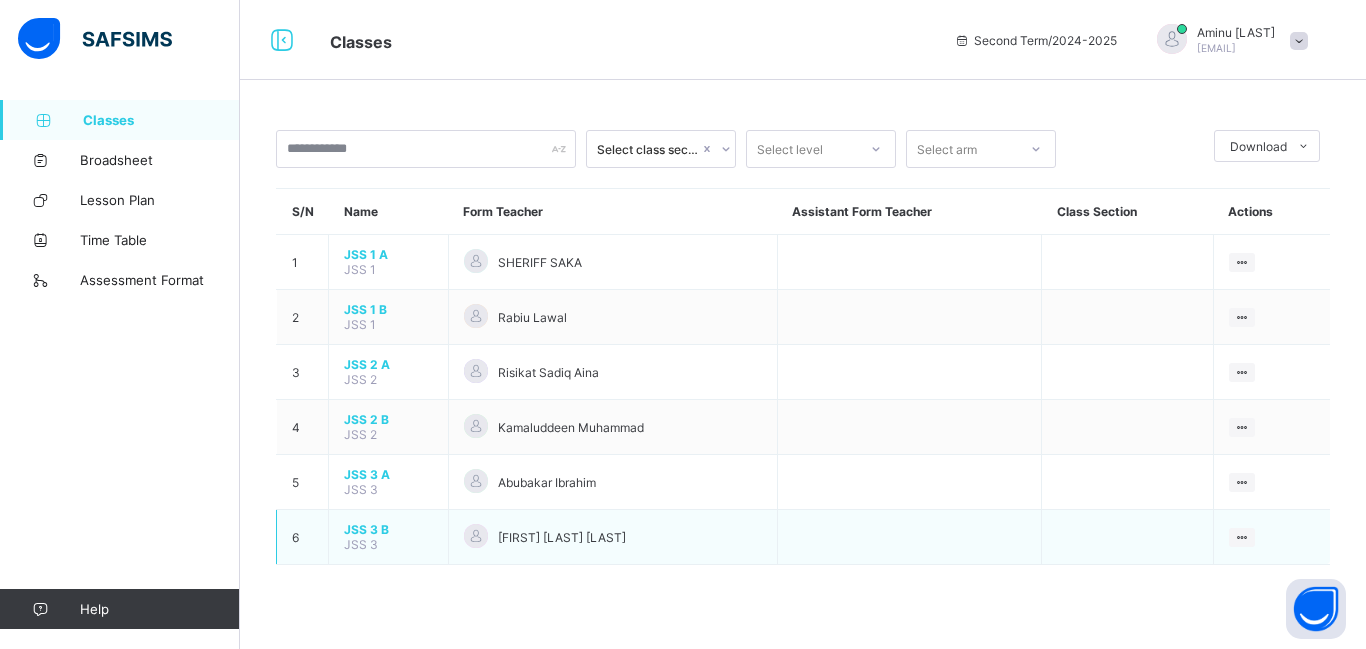 click on "[FIRST] [LAST] [LAST]" at bounding box center (562, 537) 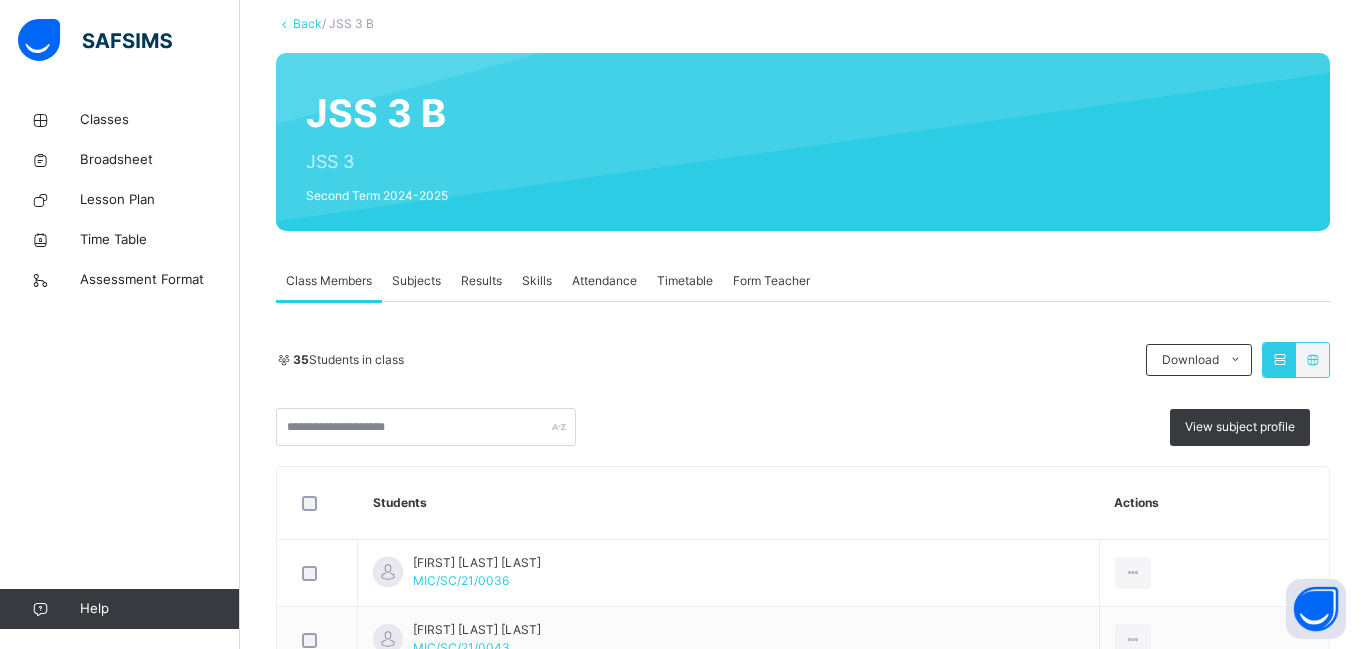 scroll, scrollTop: 207, scrollLeft: 0, axis: vertical 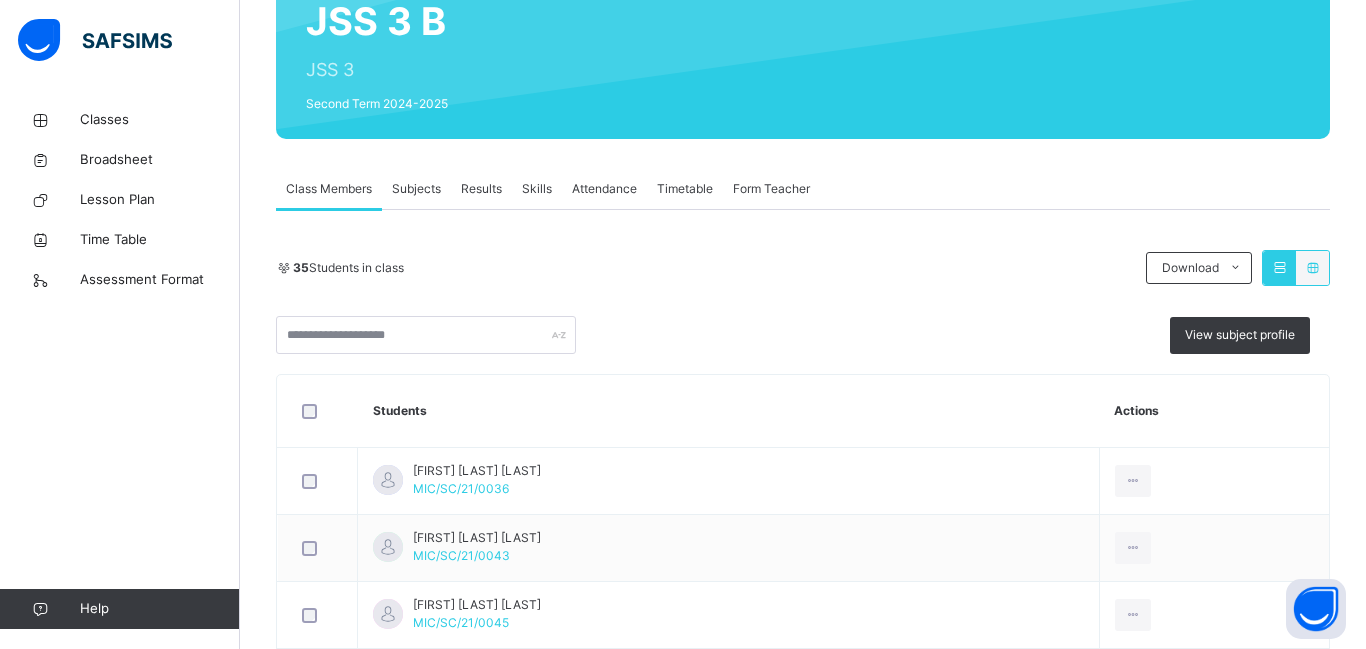 click at bounding box center (1279, 267) 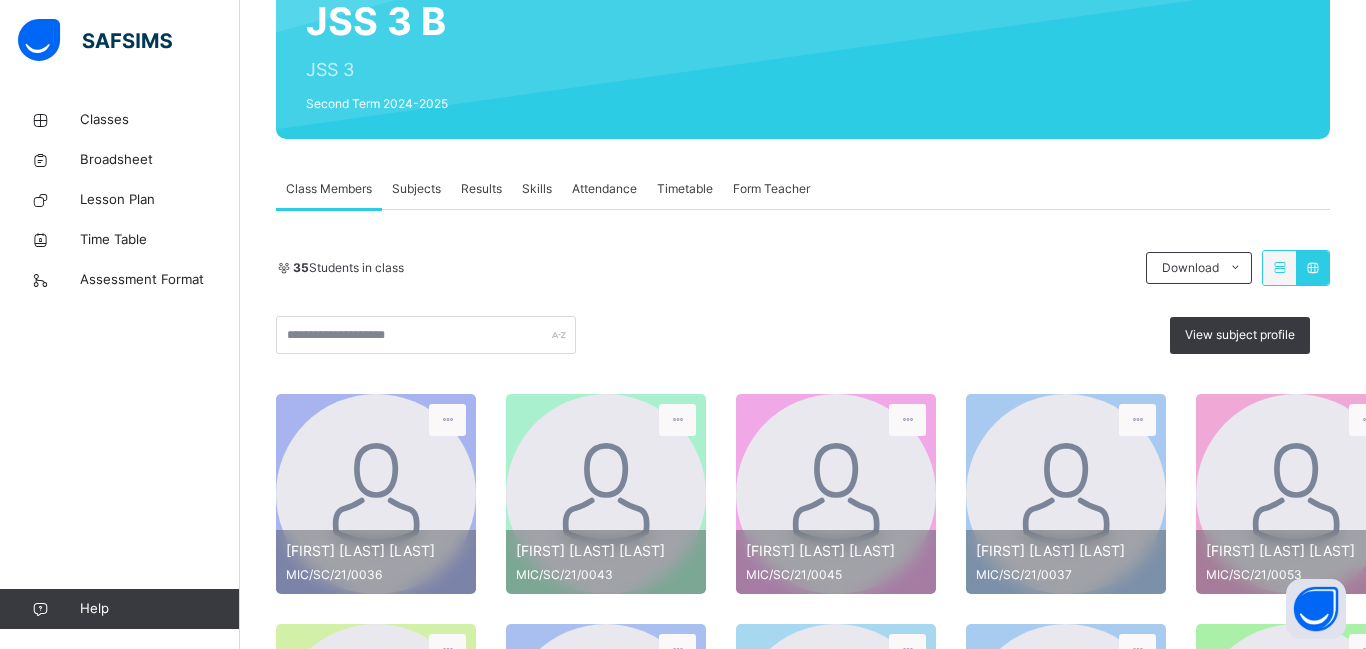 click at bounding box center [1279, 267] 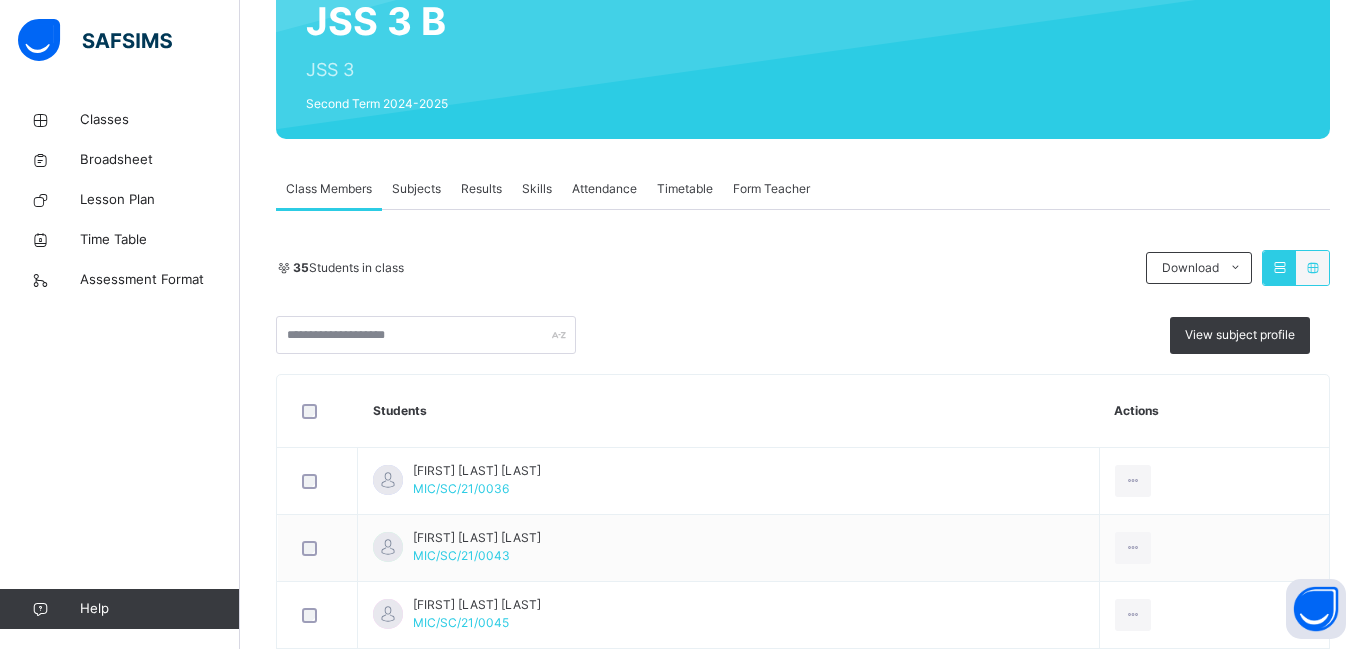 click on "Skills" at bounding box center (537, 189) 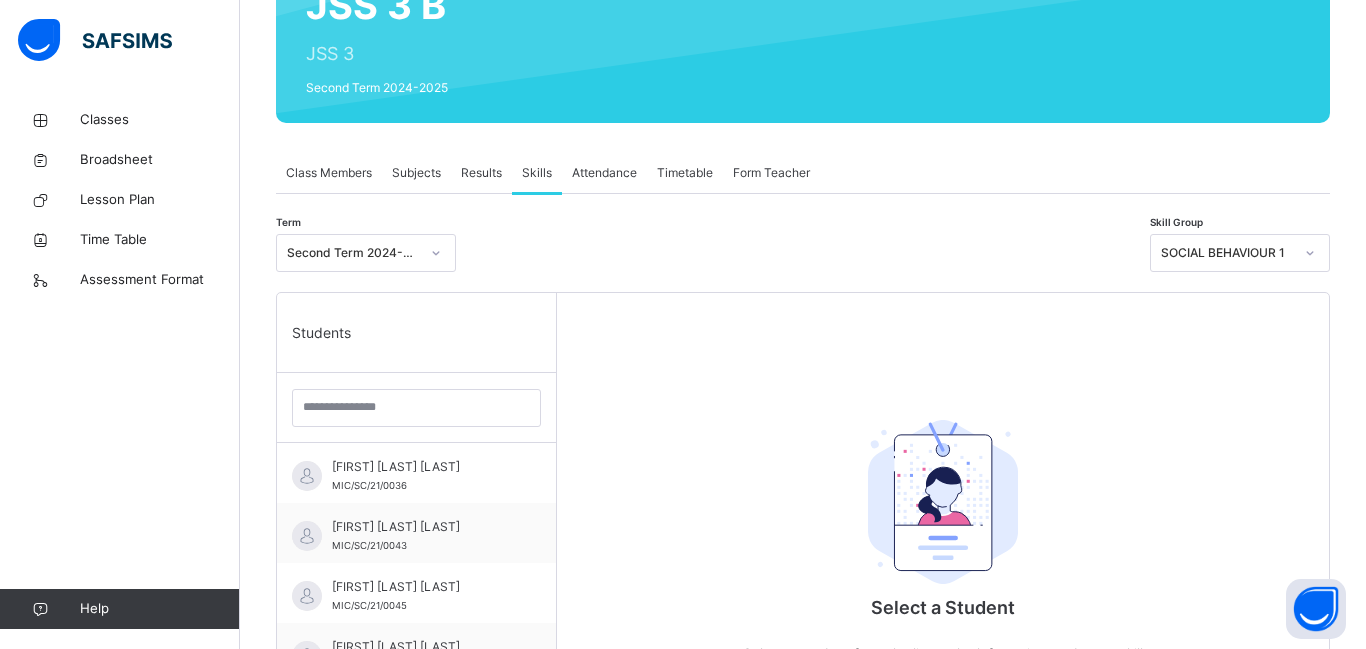scroll, scrollTop: 216, scrollLeft: 0, axis: vertical 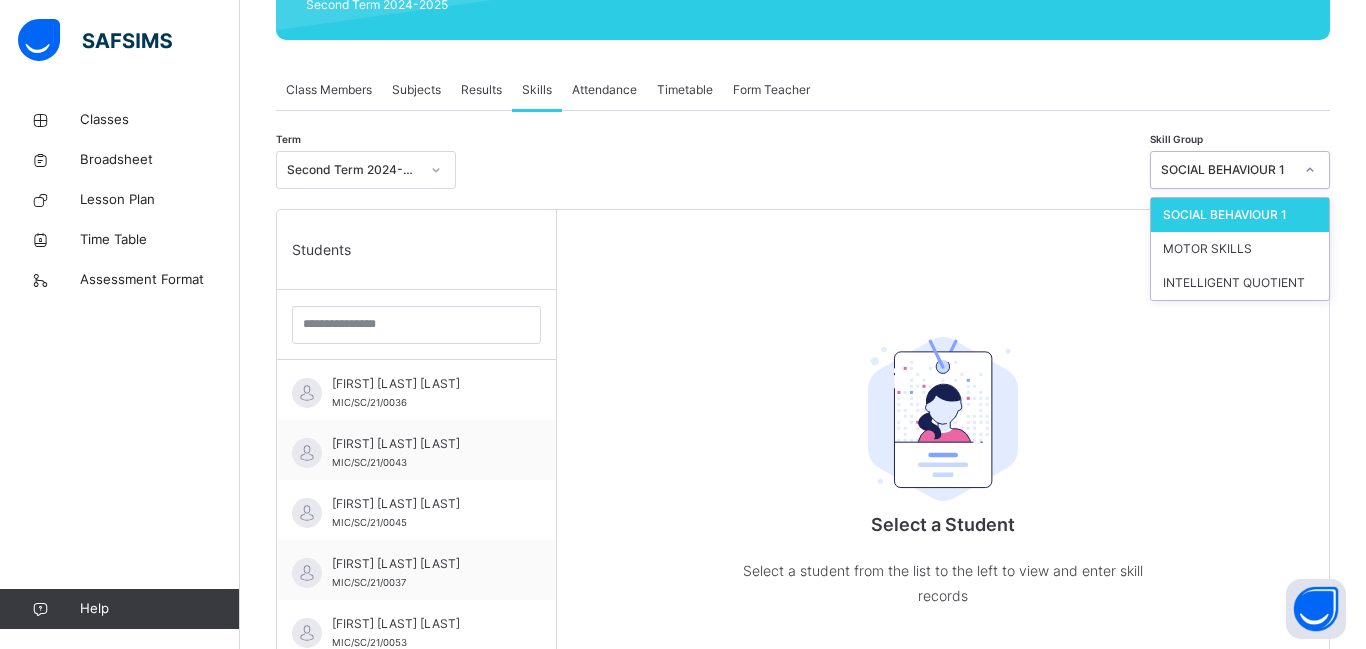 click on "MOTOR SKILLS" at bounding box center (1240, 249) 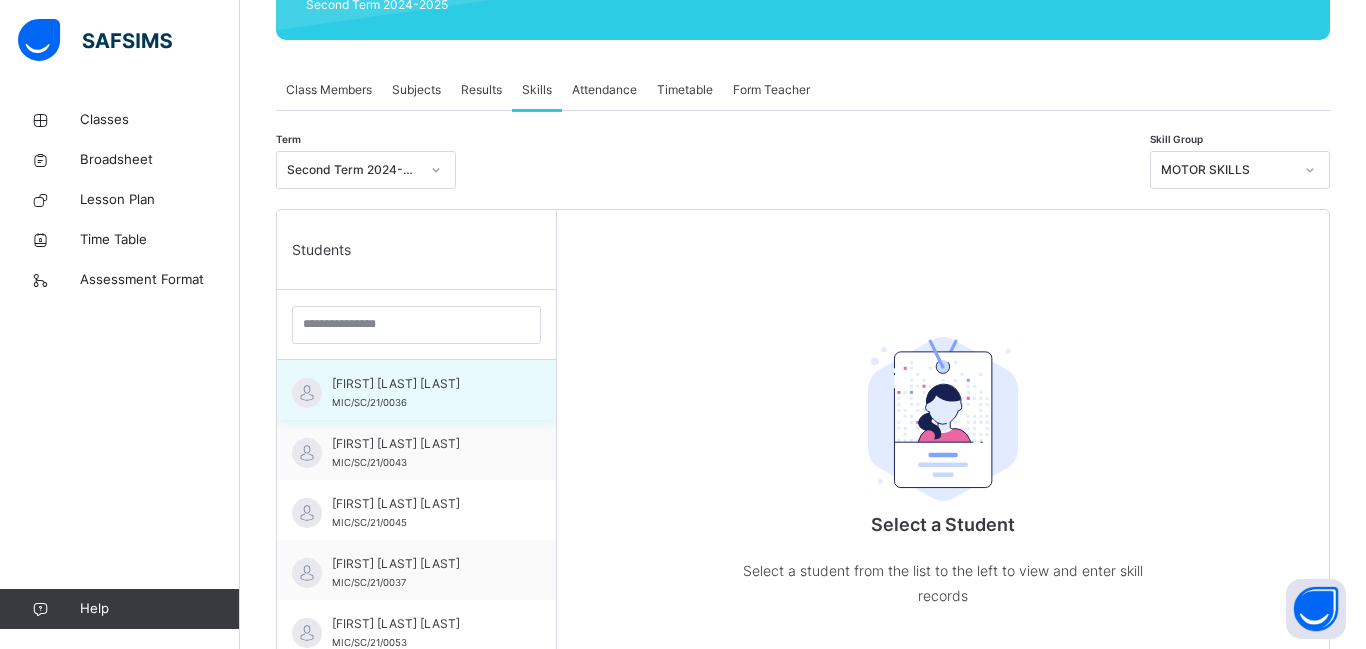 click on "MIC/SC/21/0036" at bounding box center (369, 402) 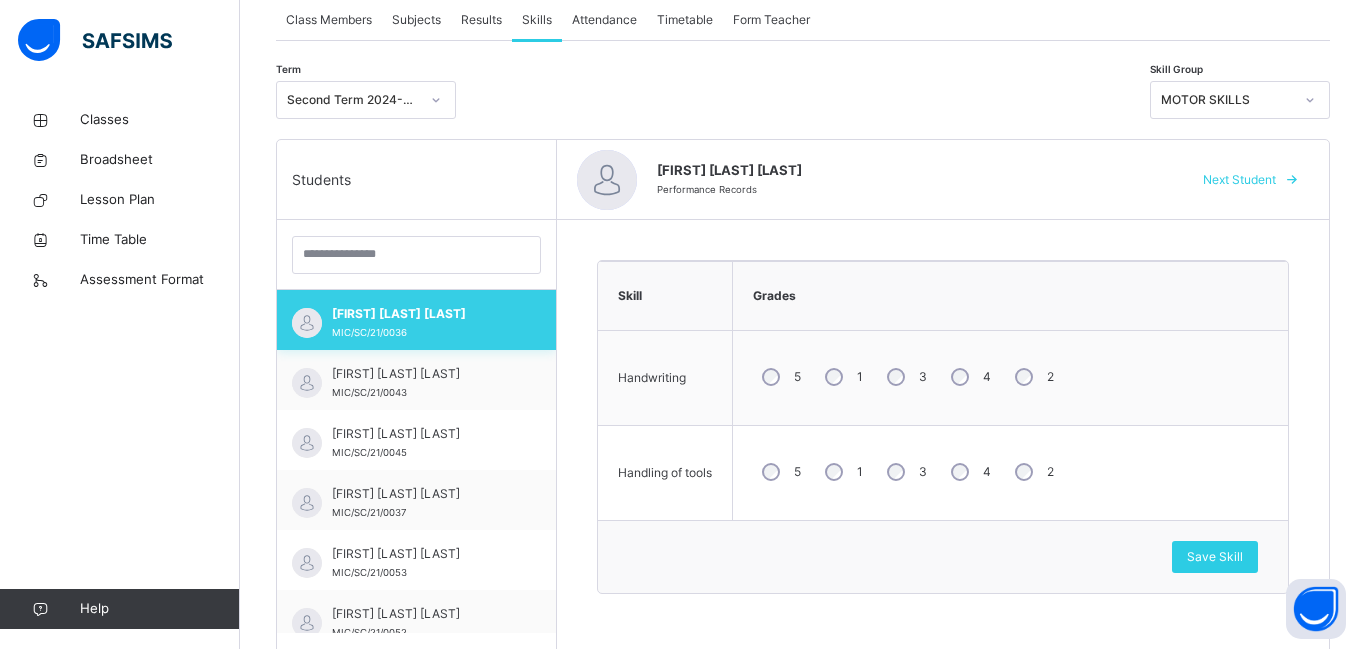 scroll, scrollTop: 567, scrollLeft: 0, axis: vertical 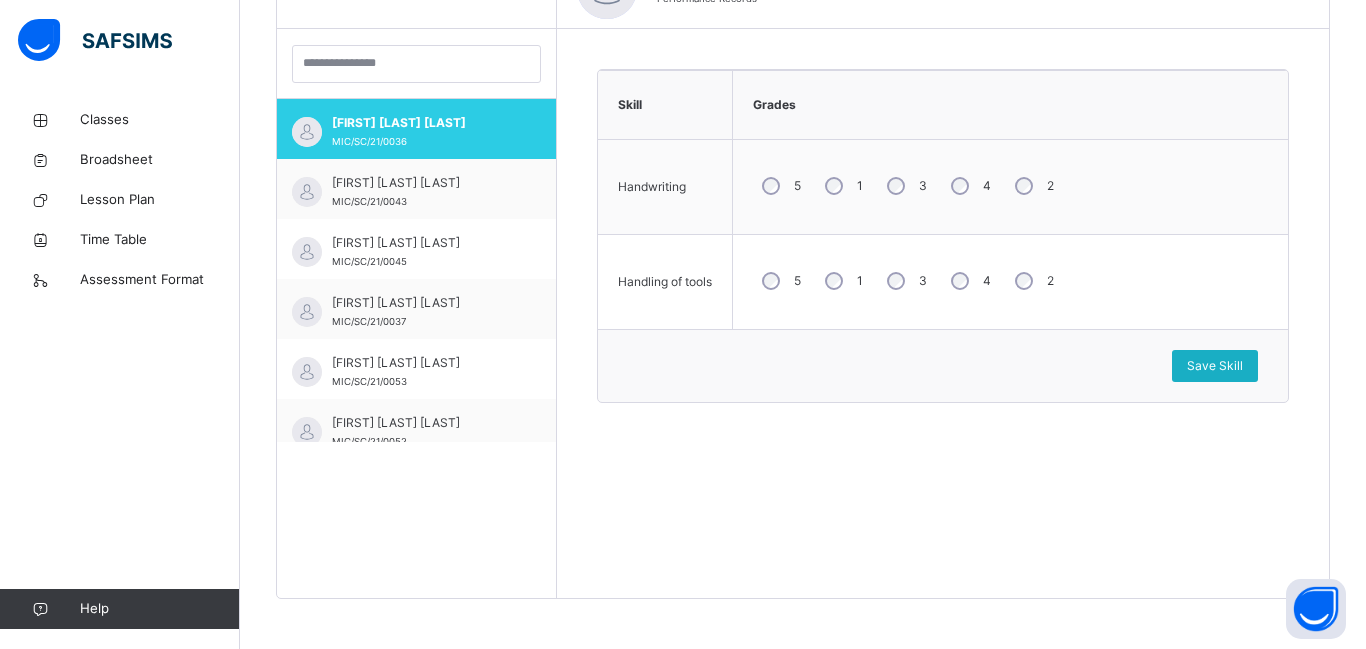 click on "Save Skill" at bounding box center (1215, 366) 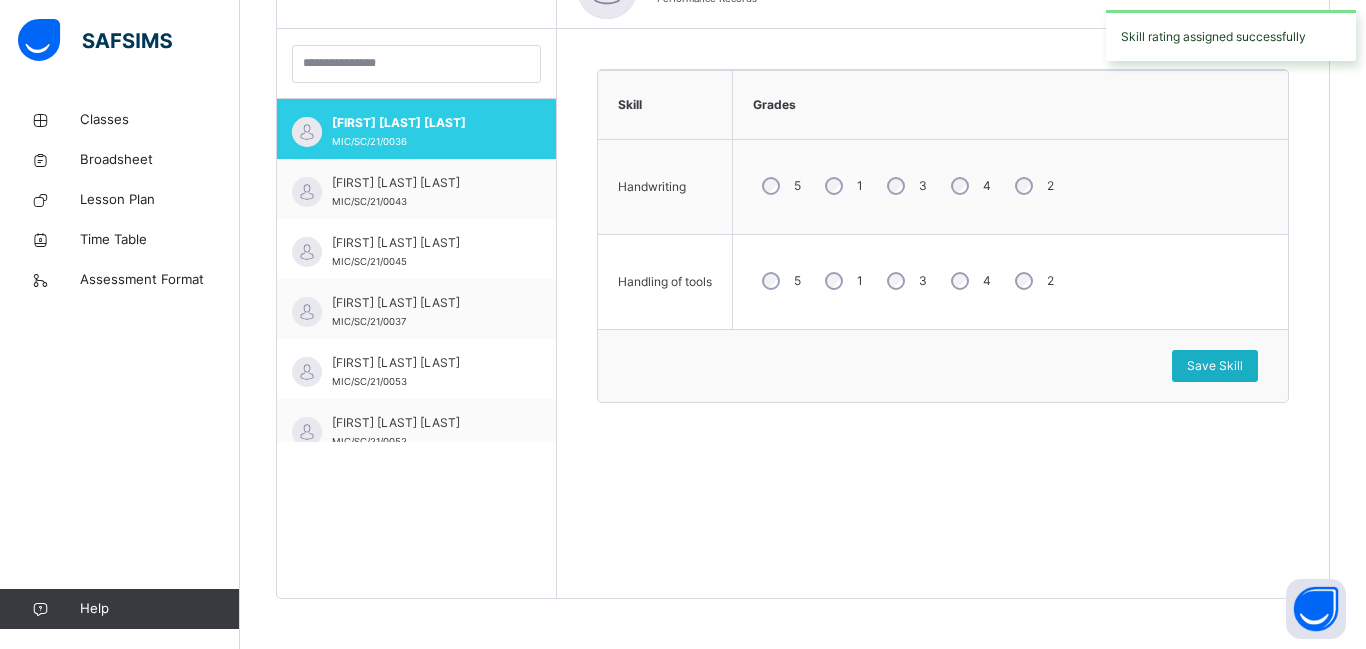 scroll, scrollTop: 216, scrollLeft: 0, axis: vertical 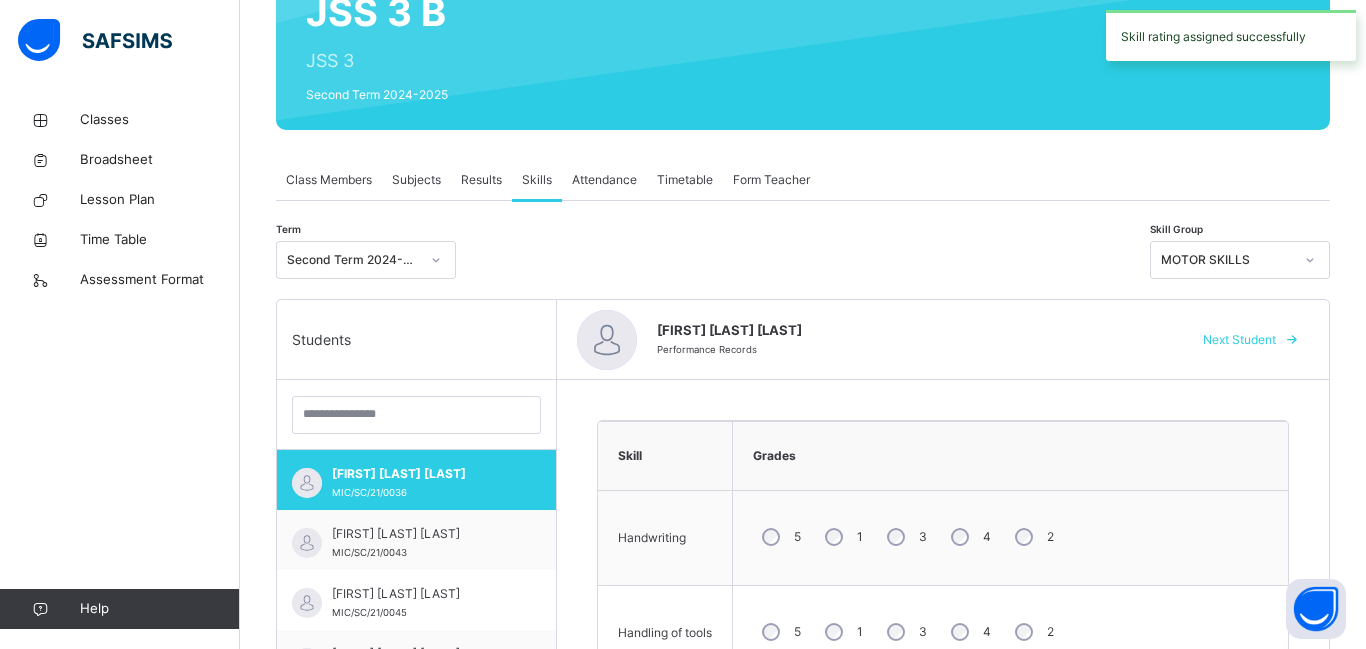 click on "Next Student" at bounding box center (1248, 340) 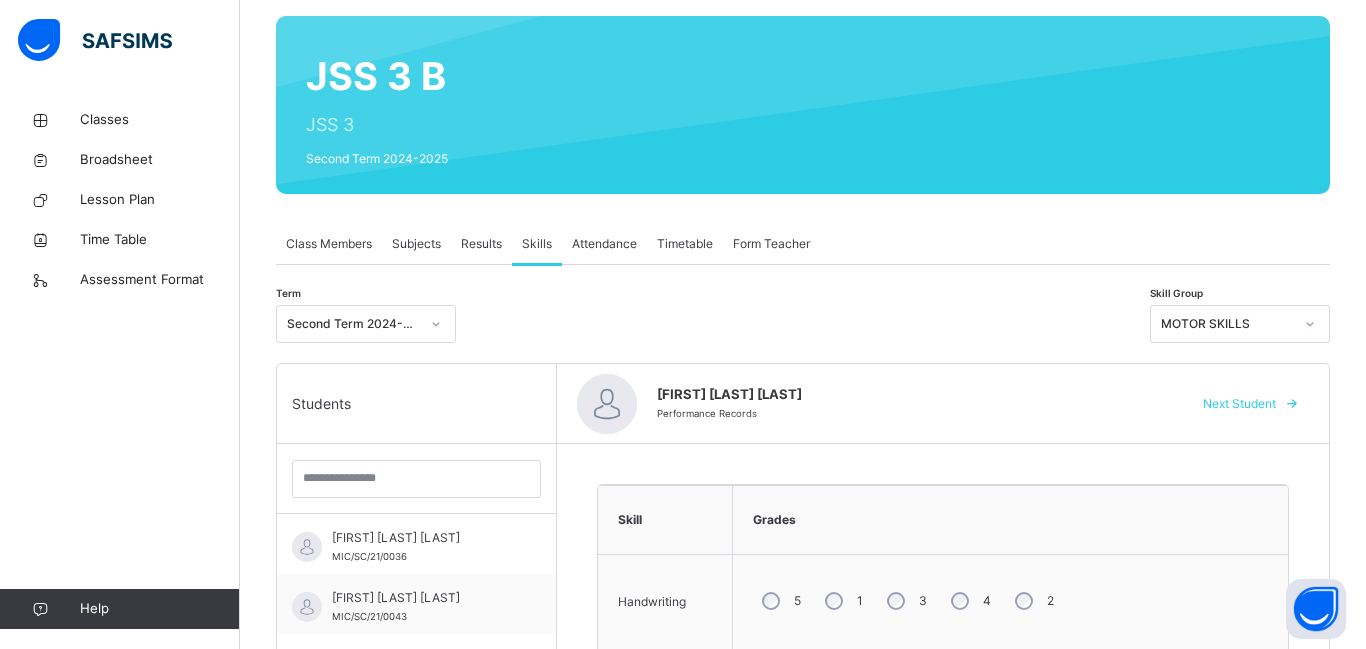 scroll, scrollTop: 153, scrollLeft: 0, axis: vertical 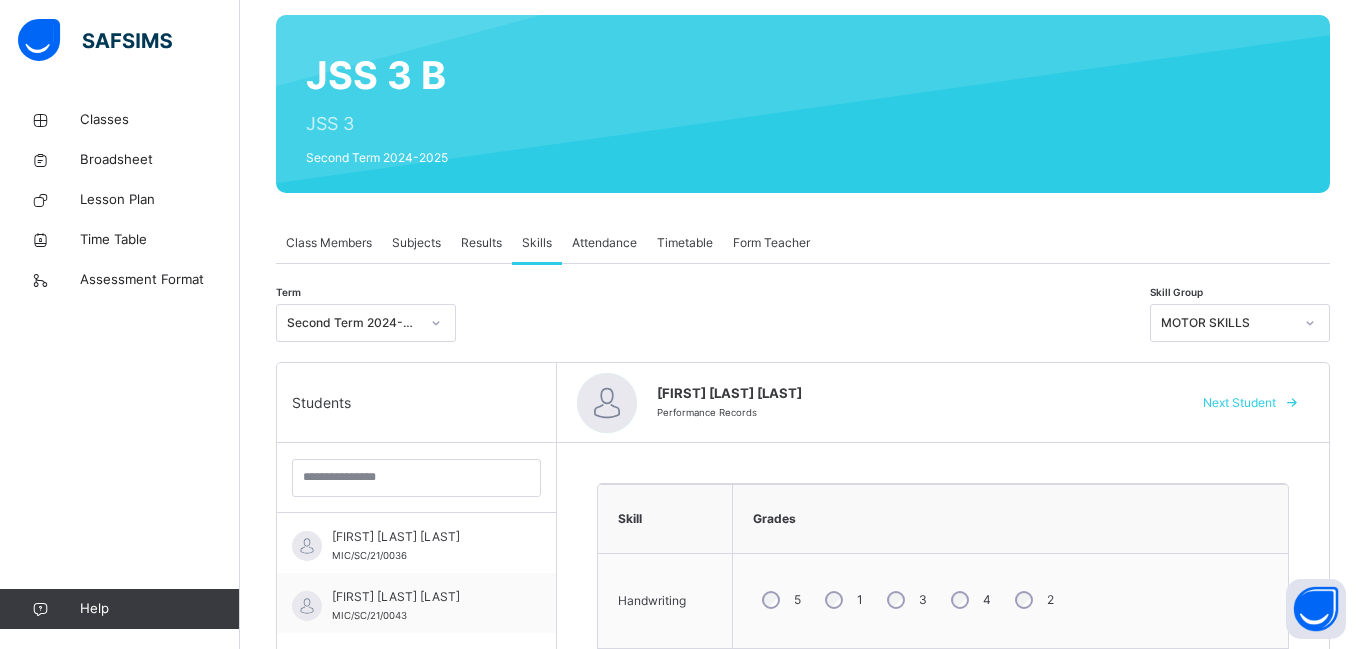 click on "Next Student" at bounding box center [1239, 403] 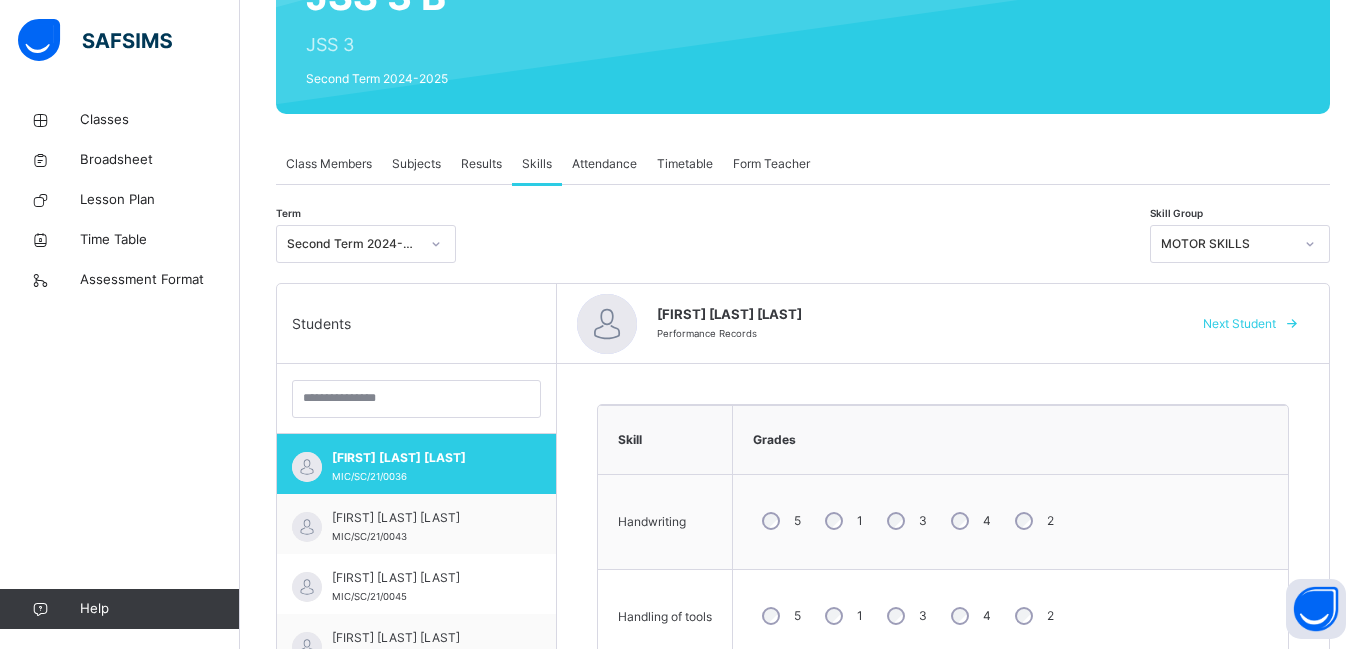 scroll, scrollTop: 242, scrollLeft: 0, axis: vertical 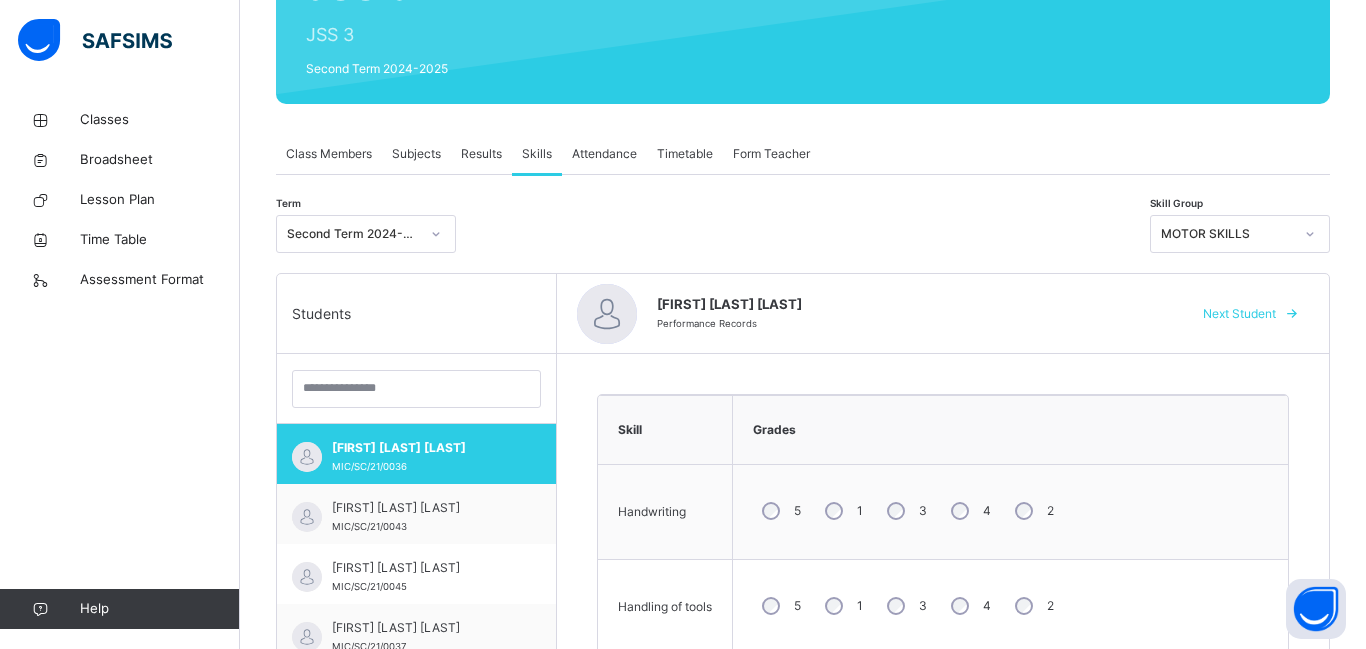 click on "Next Student" at bounding box center [1239, 314] 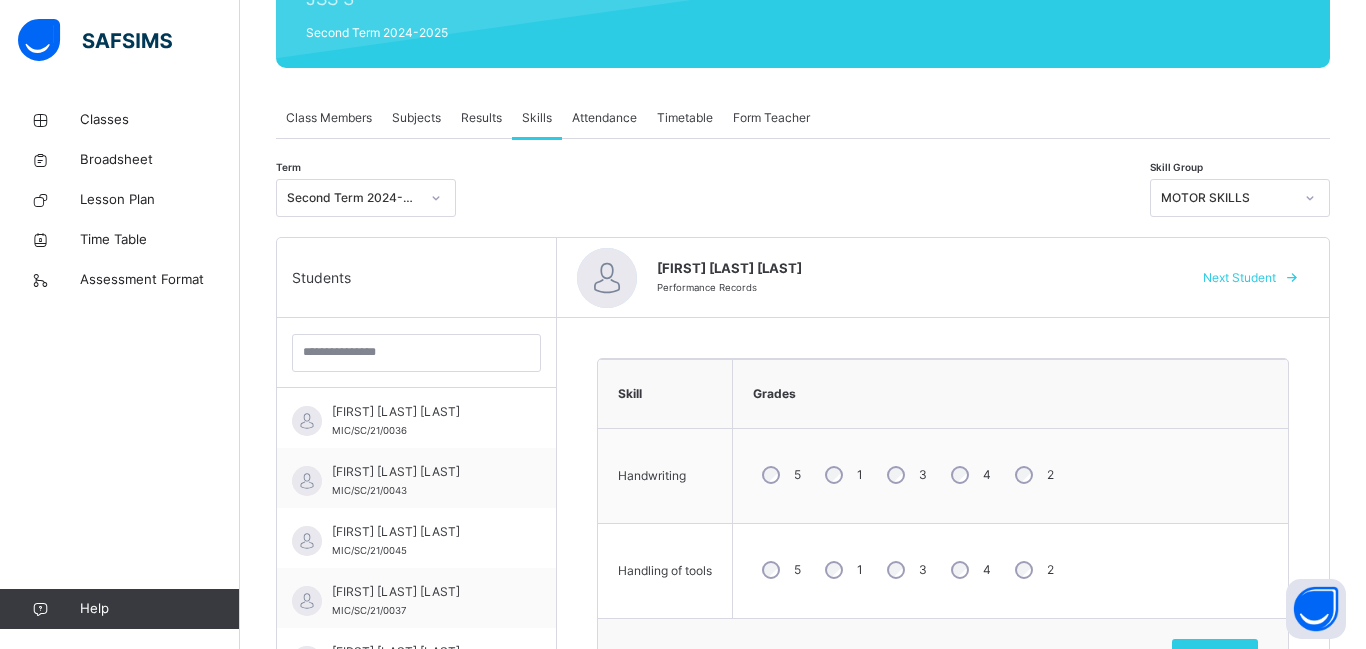 scroll, scrollTop: 303, scrollLeft: 0, axis: vertical 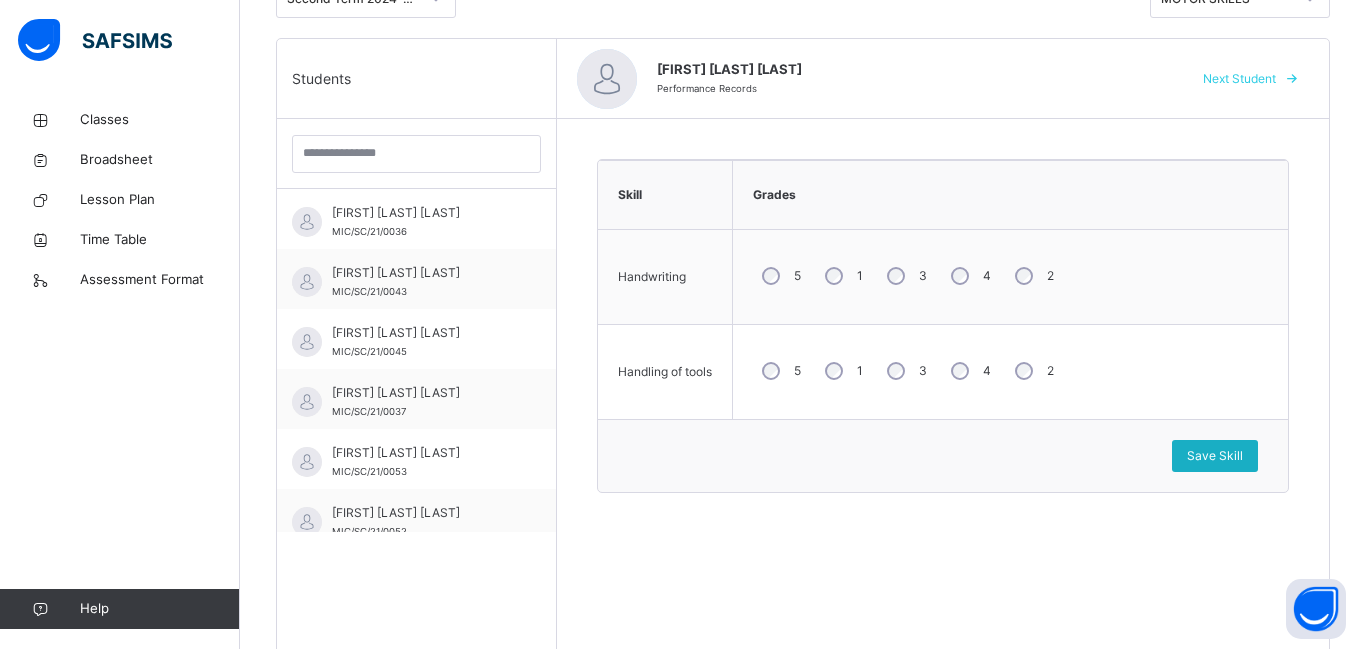 click on "Save Skill" at bounding box center (1215, 456) 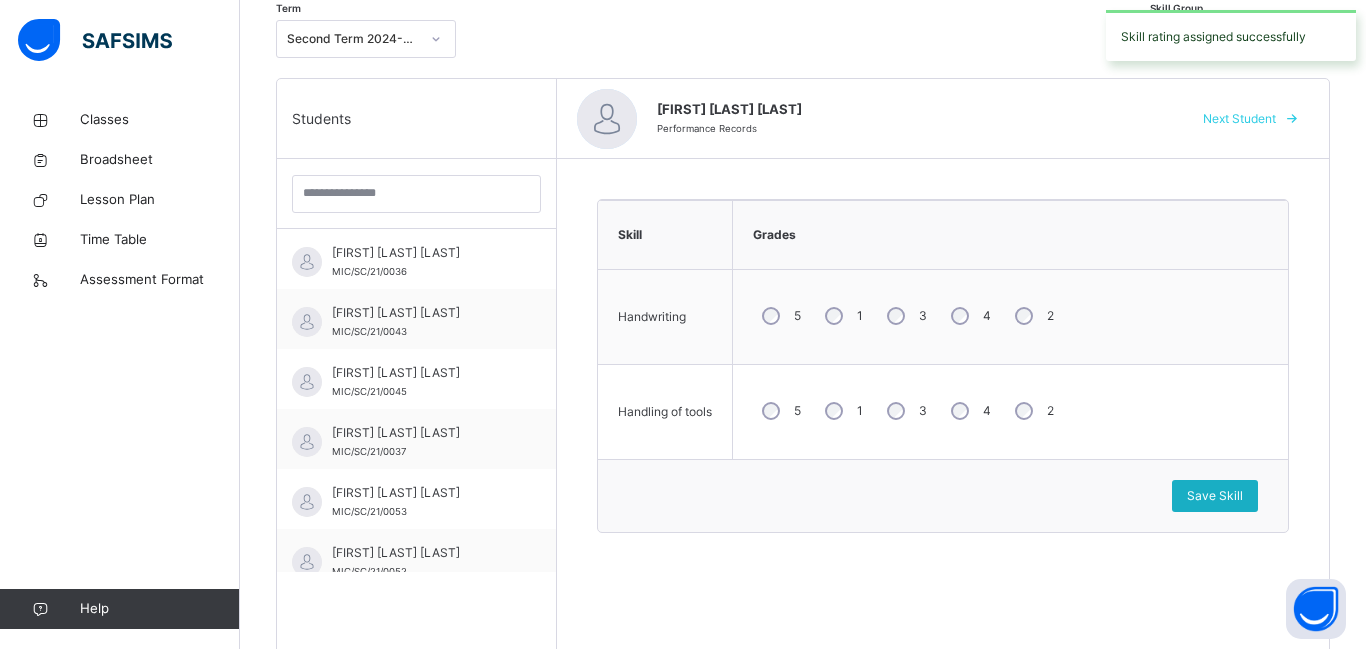 scroll, scrollTop: 332, scrollLeft: 0, axis: vertical 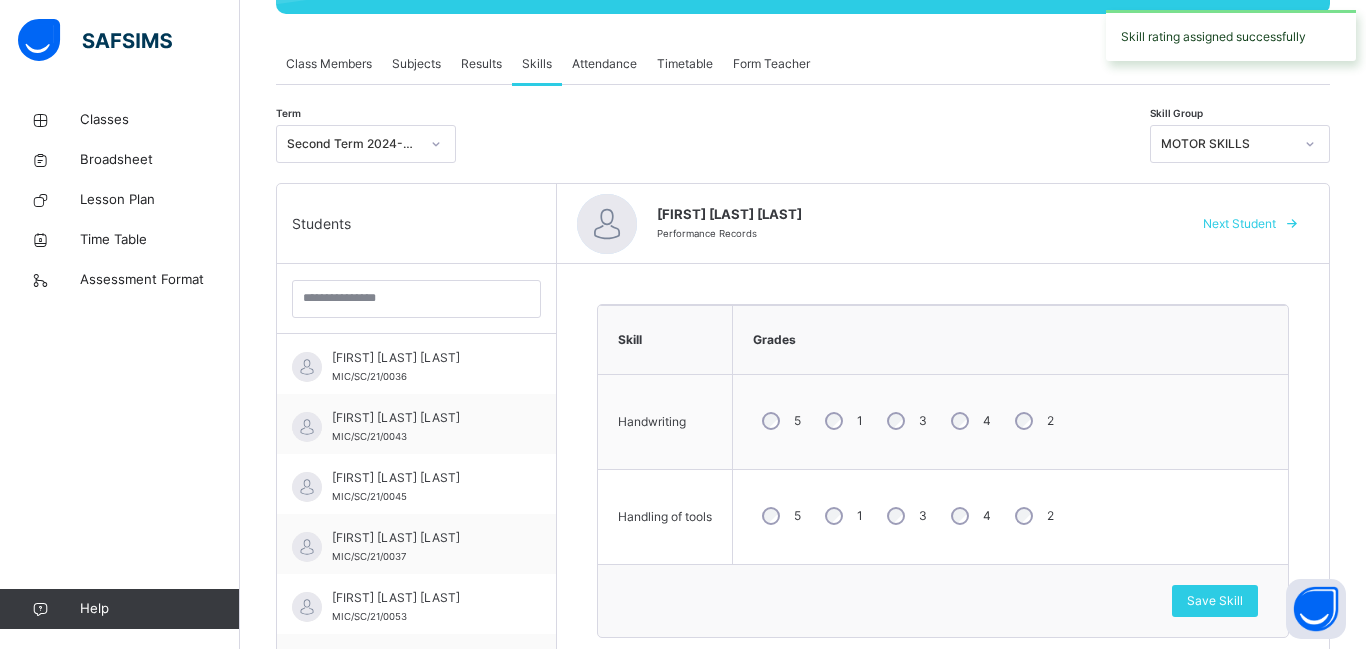 click at bounding box center (1292, 224) 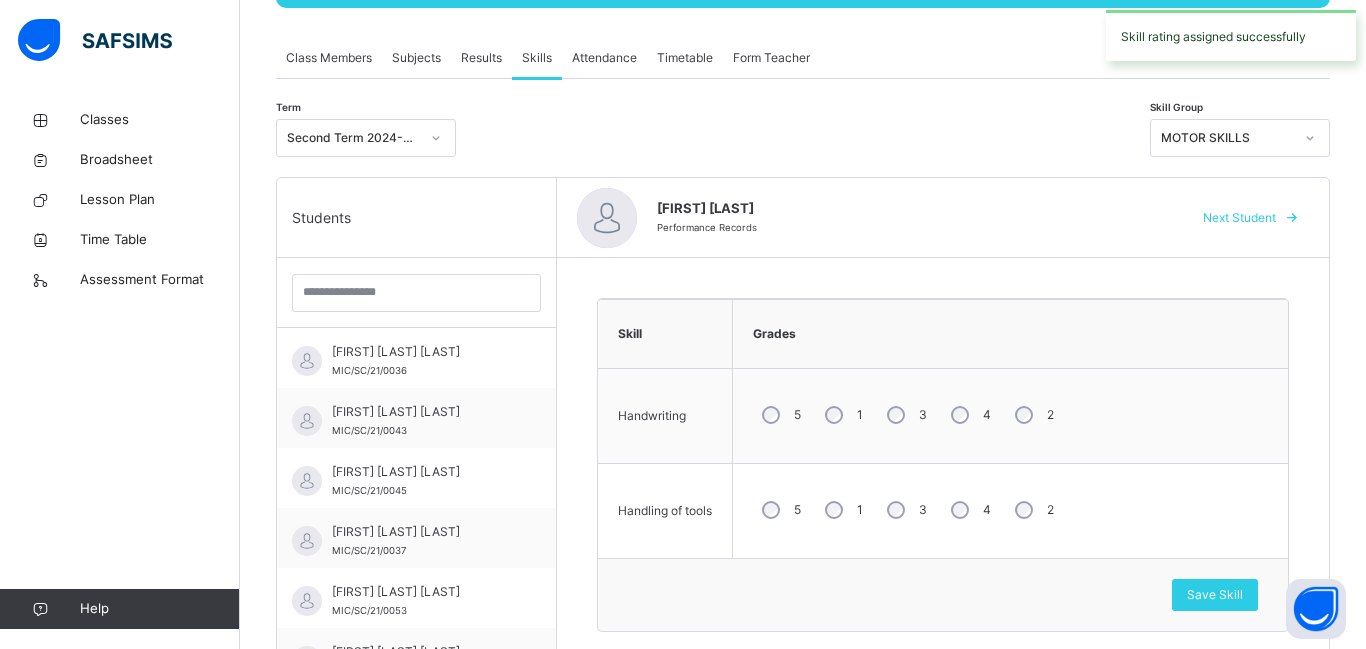 scroll, scrollTop: 333, scrollLeft: 0, axis: vertical 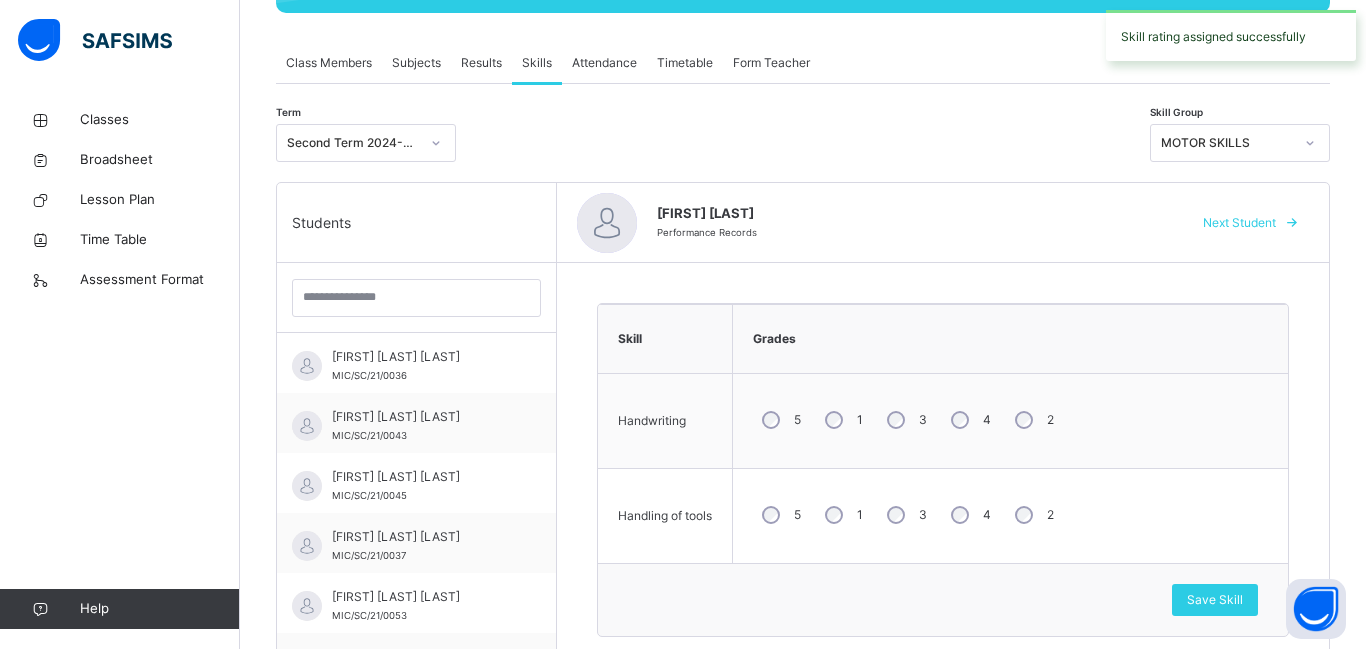 click on "Next Student" at bounding box center (1239, 223) 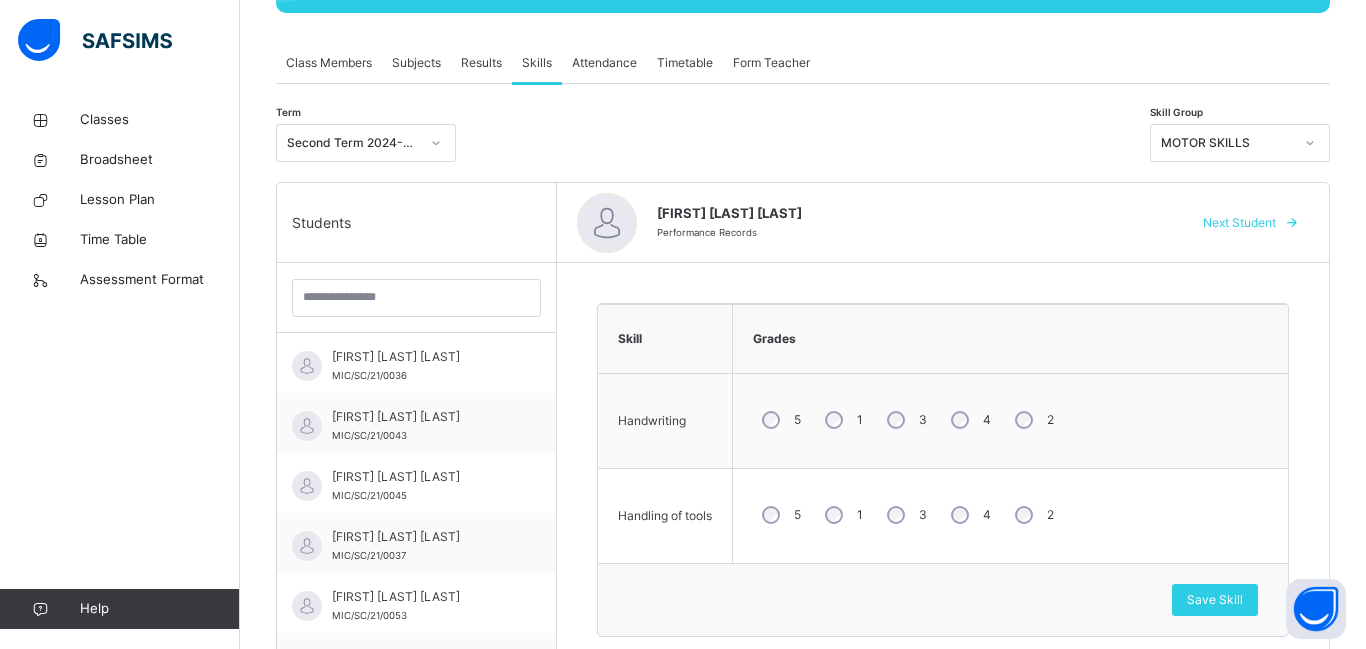 click on "Next Student" at bounding box center (1239, 223) 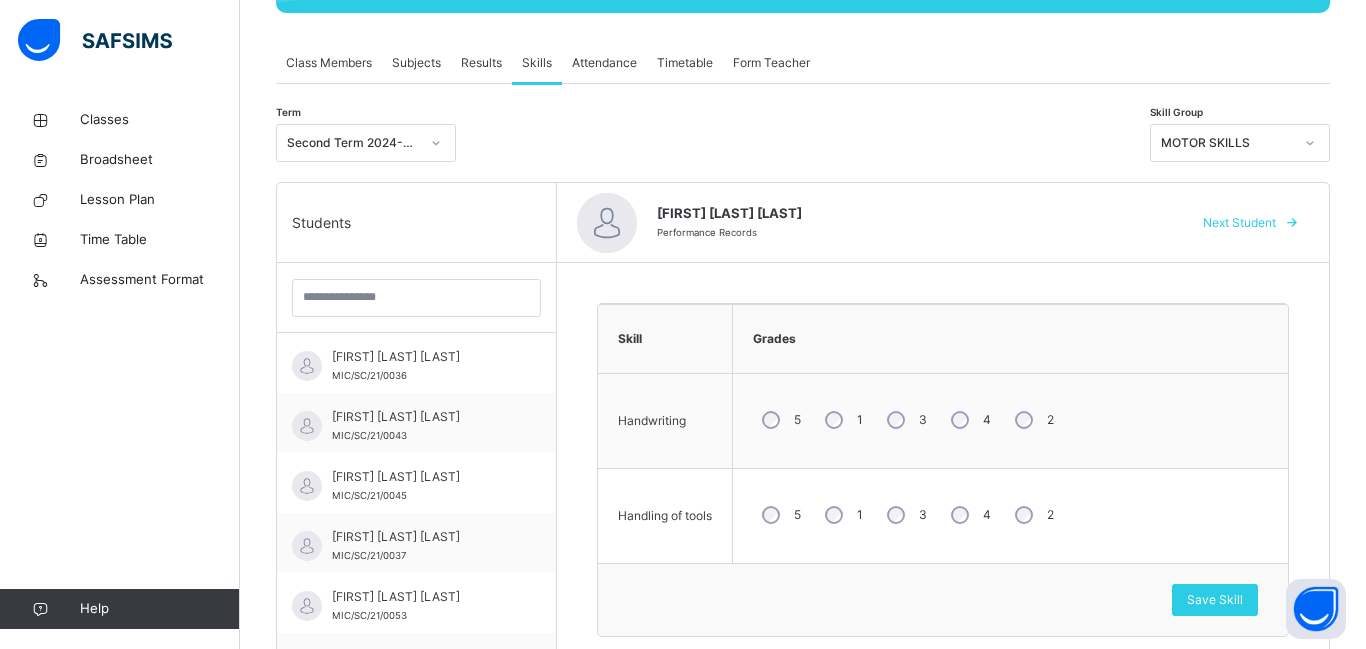 click on "Next Student" at bounding box center [1239, 223] 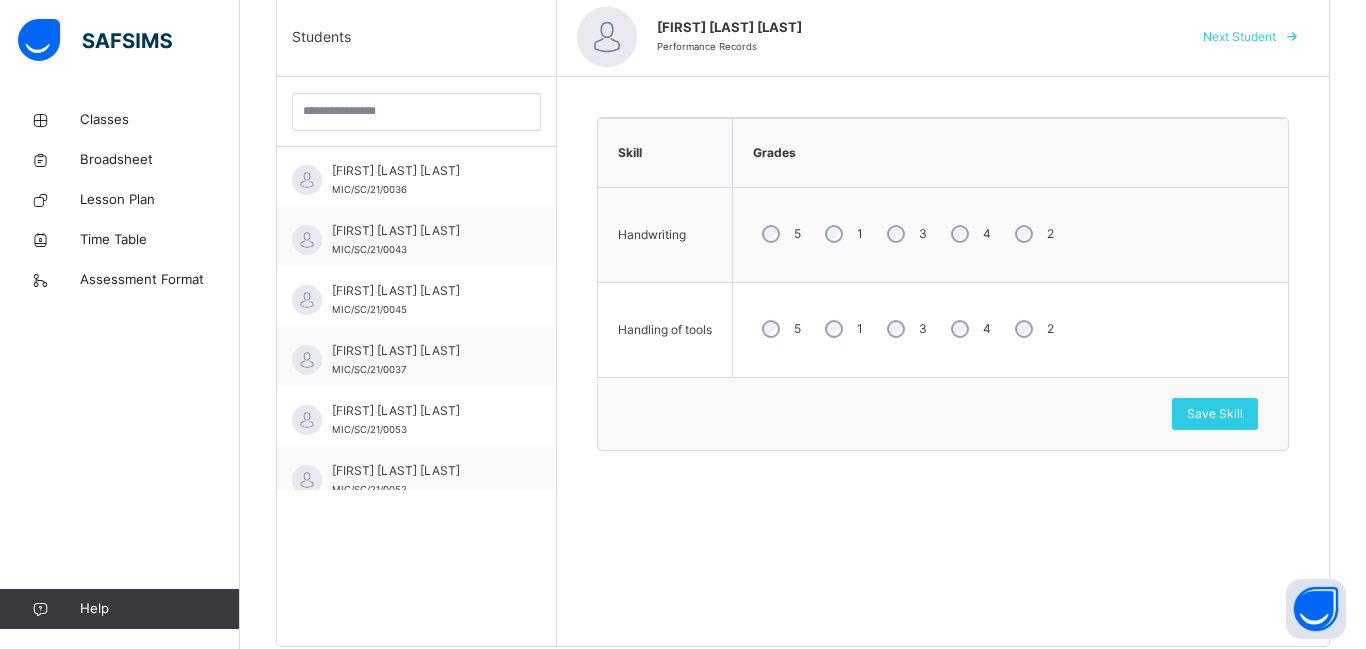 scroll, scrollTop: 520, scrollLeft: 0, axis: vertical 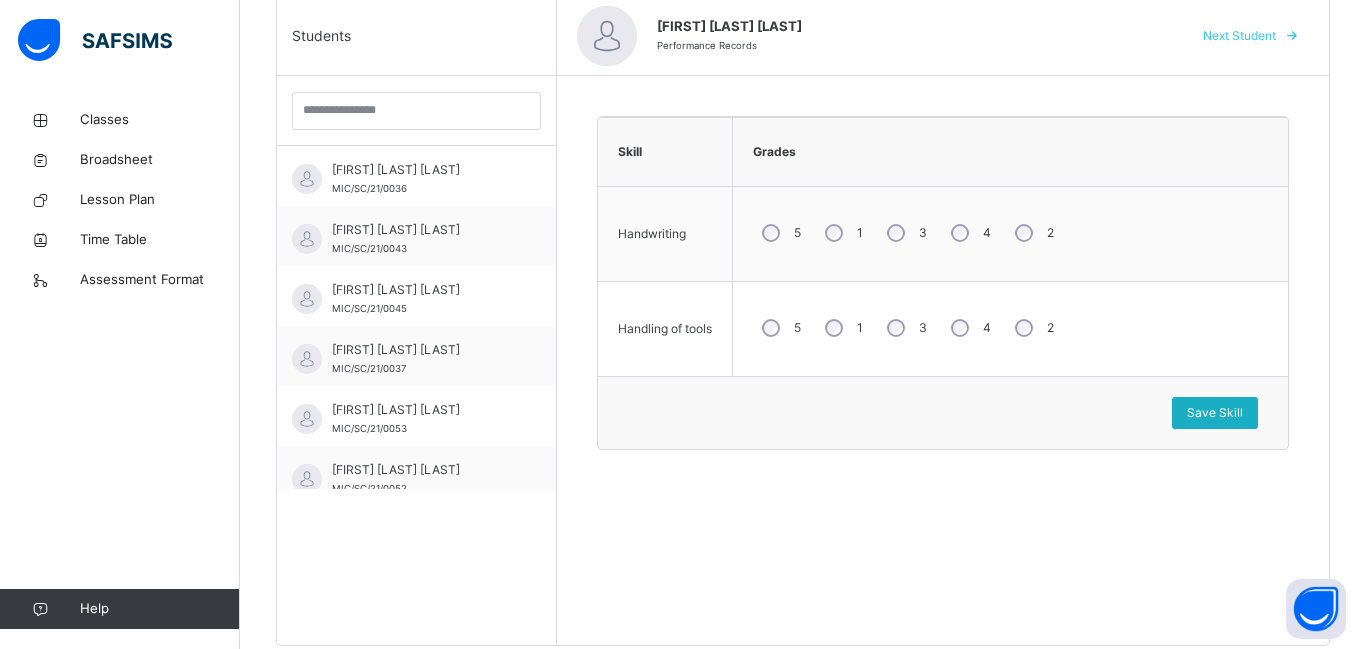 click on "Save Skill" at bounding box center (1215, 413) 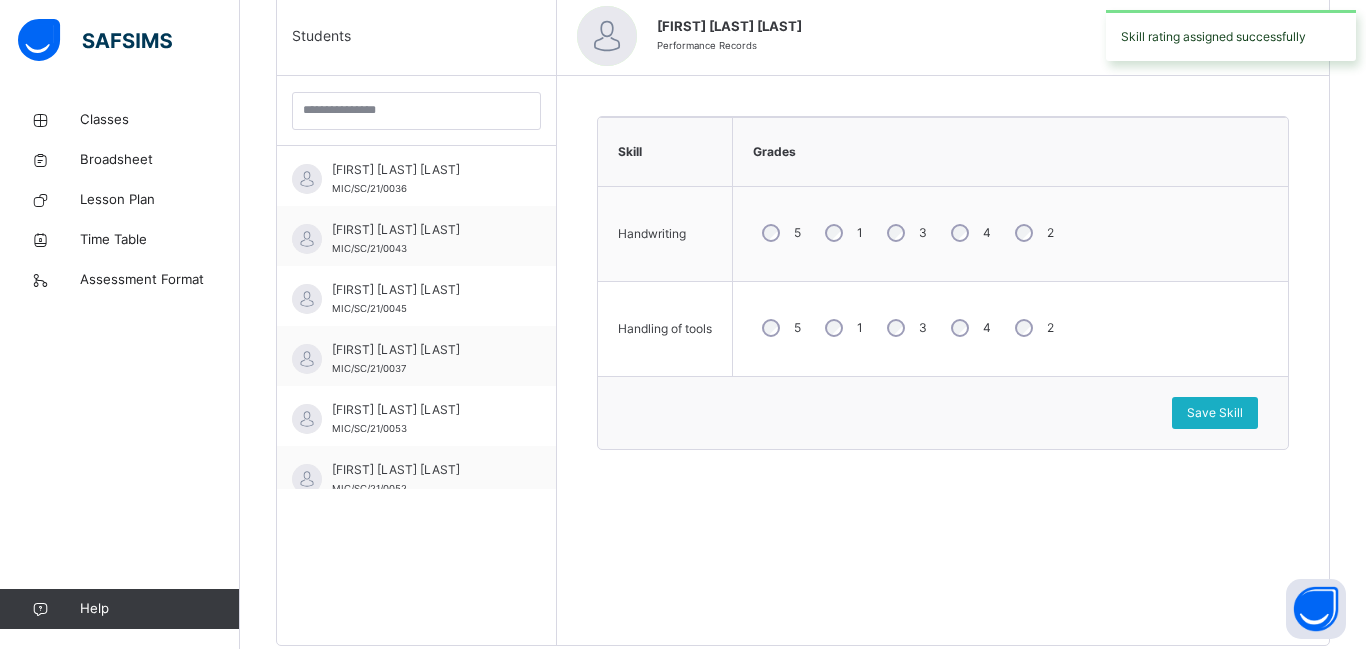 scroll, scrollTop: 201, scrollLeft: 0, axis: vertical 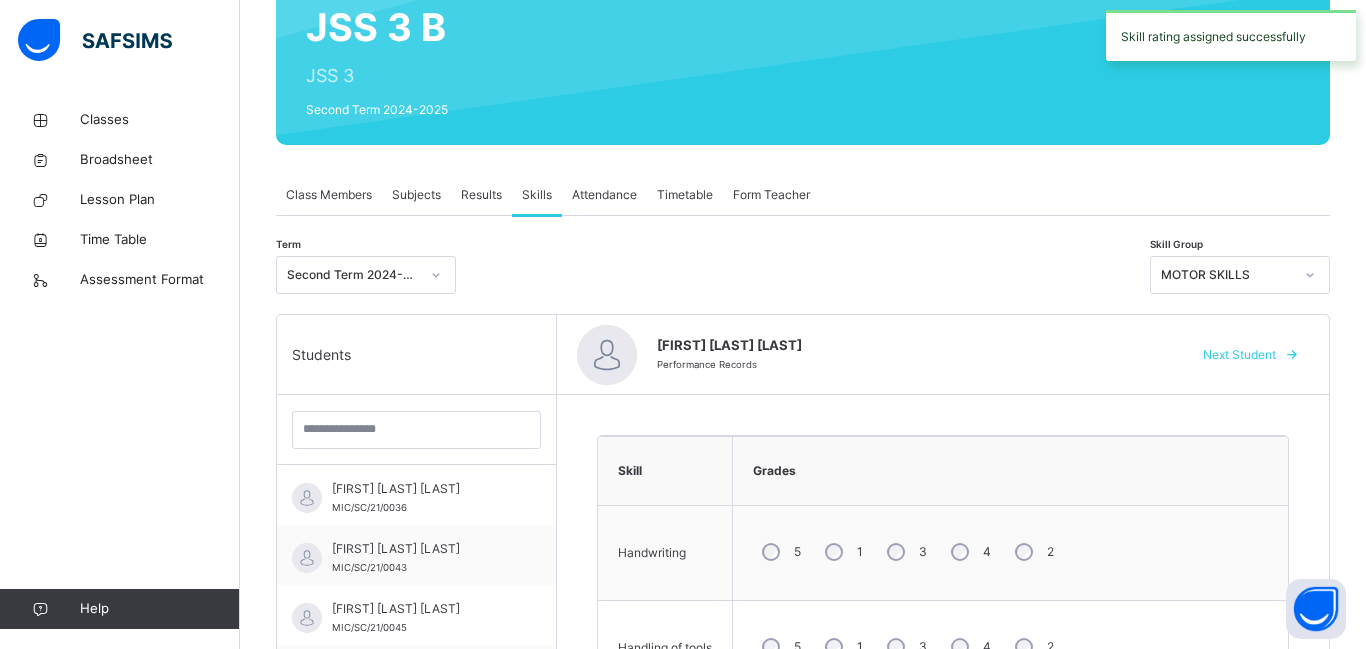 click on "Next Student" at bounding box center [1239, 355] 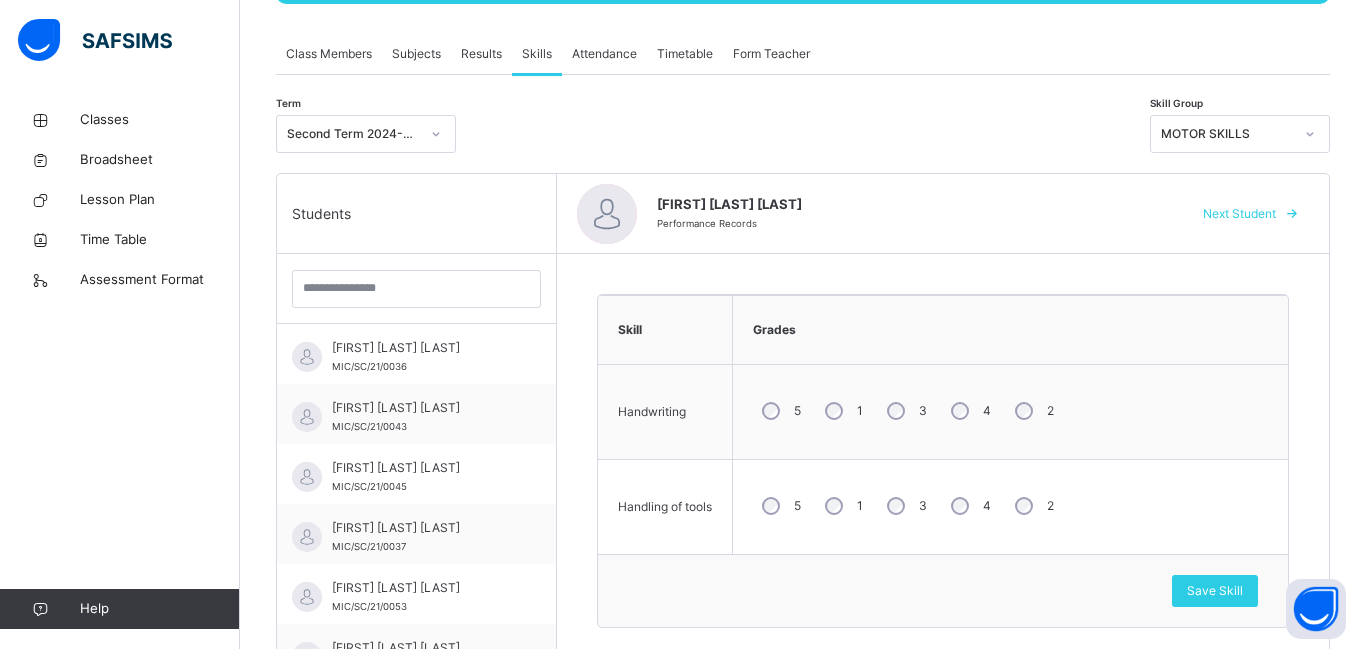 scroll, scrollTop: 344, scrollLeft: 0, axis: vertical 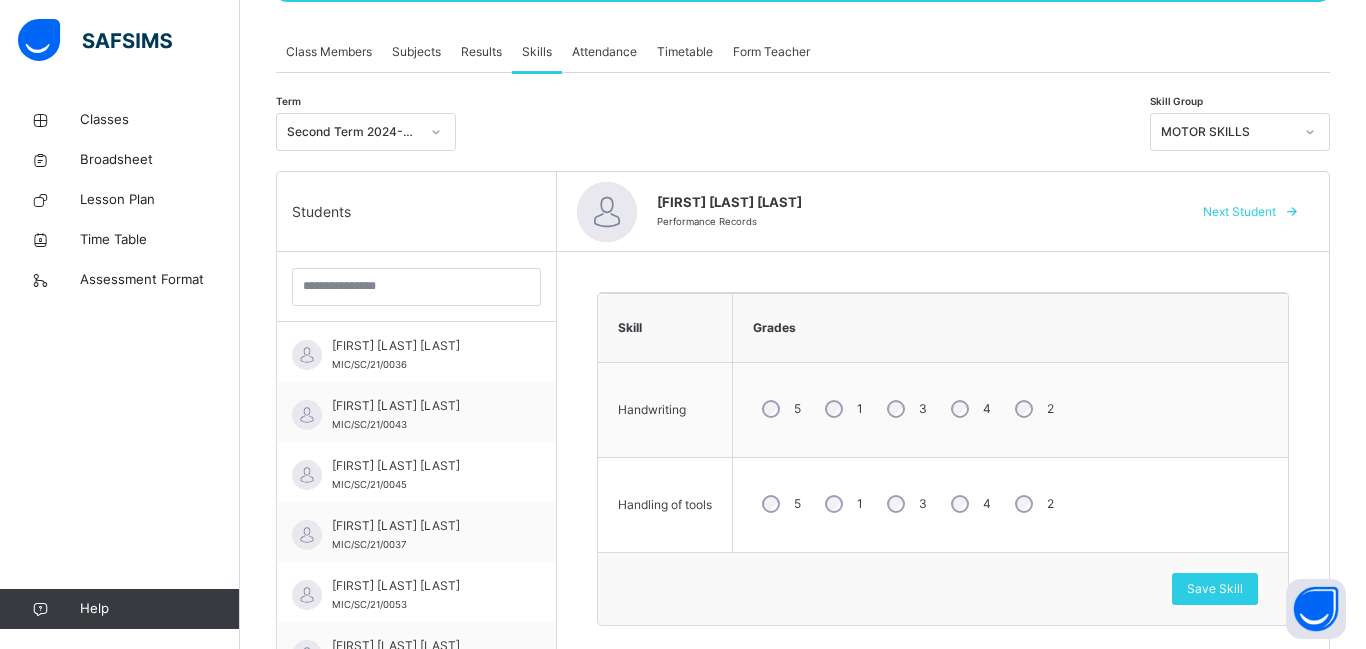 click on "Next Student" at bounding box center (1239, 212) 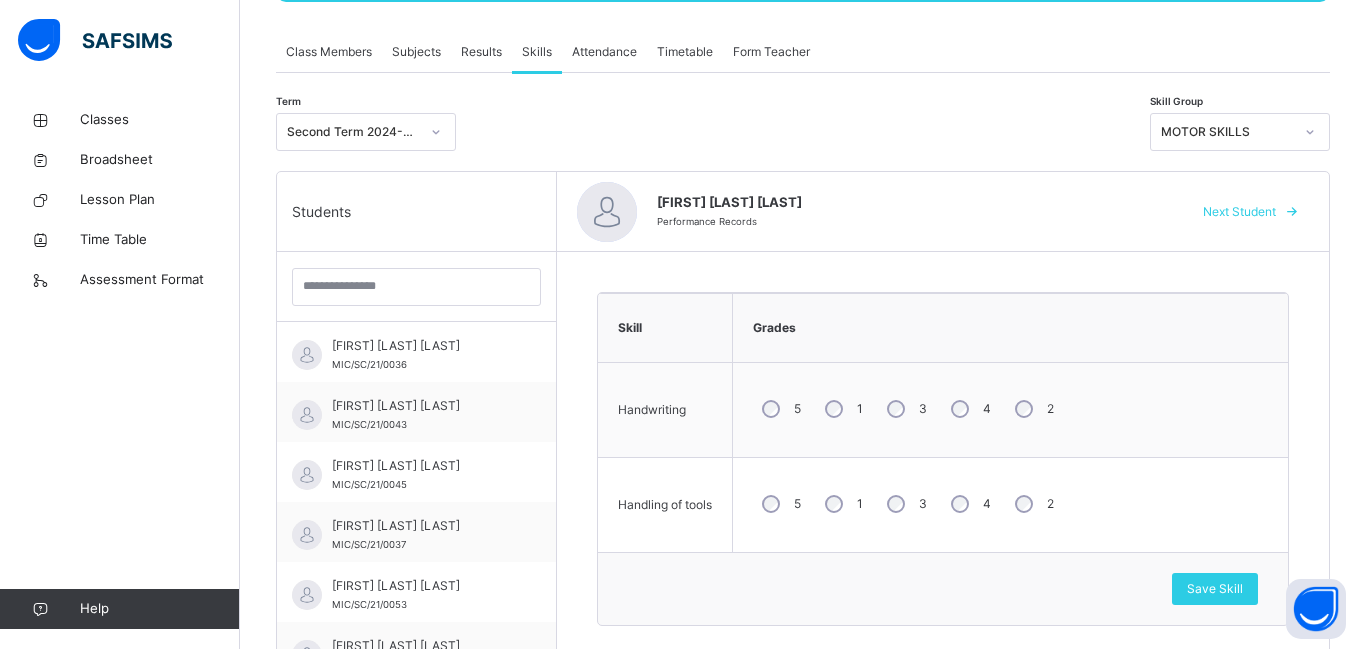 click on "Next Student" at bounding box center [1239, 212] 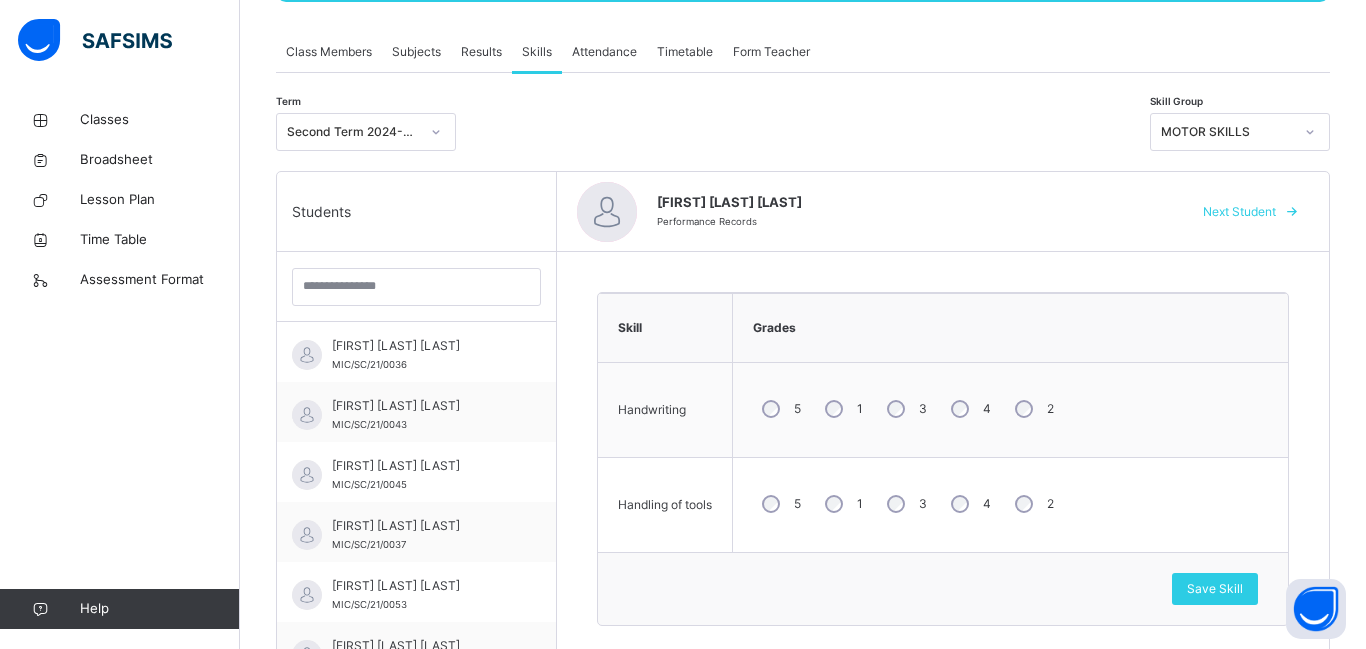 click on "Next Student" at bounding box center [1248, 212] 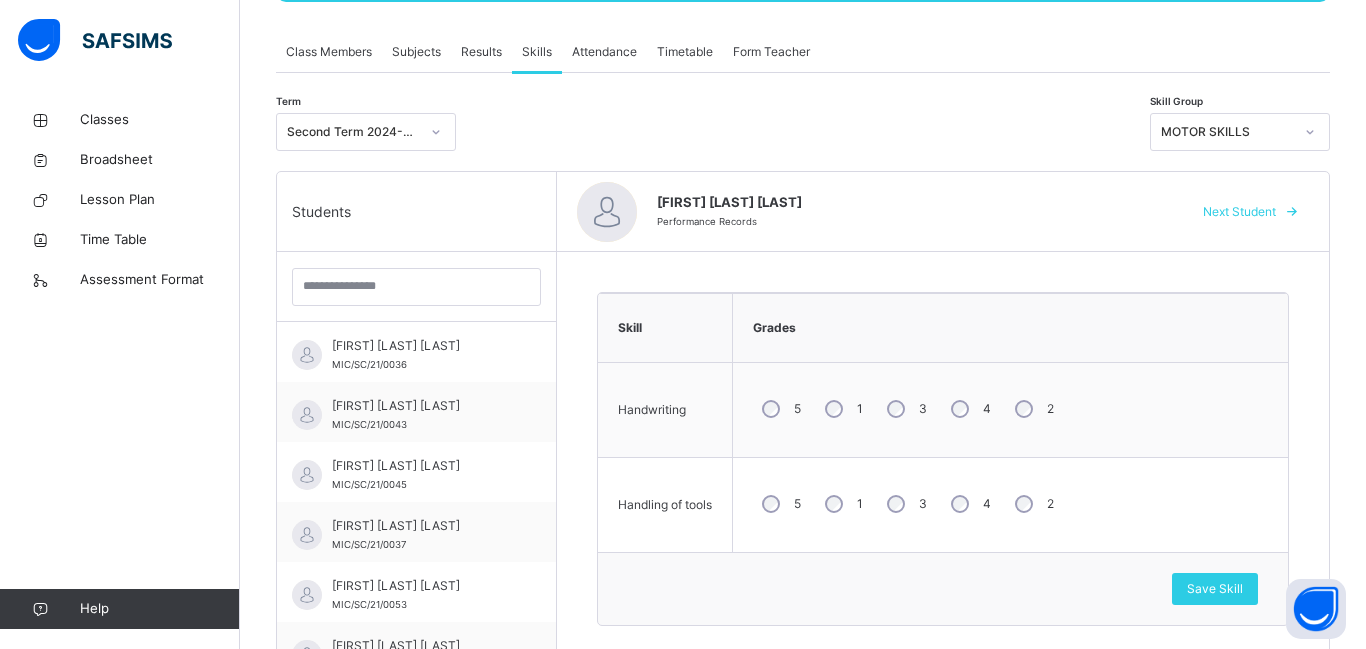 click on "Next Student" at bounding box center [1248, 212] 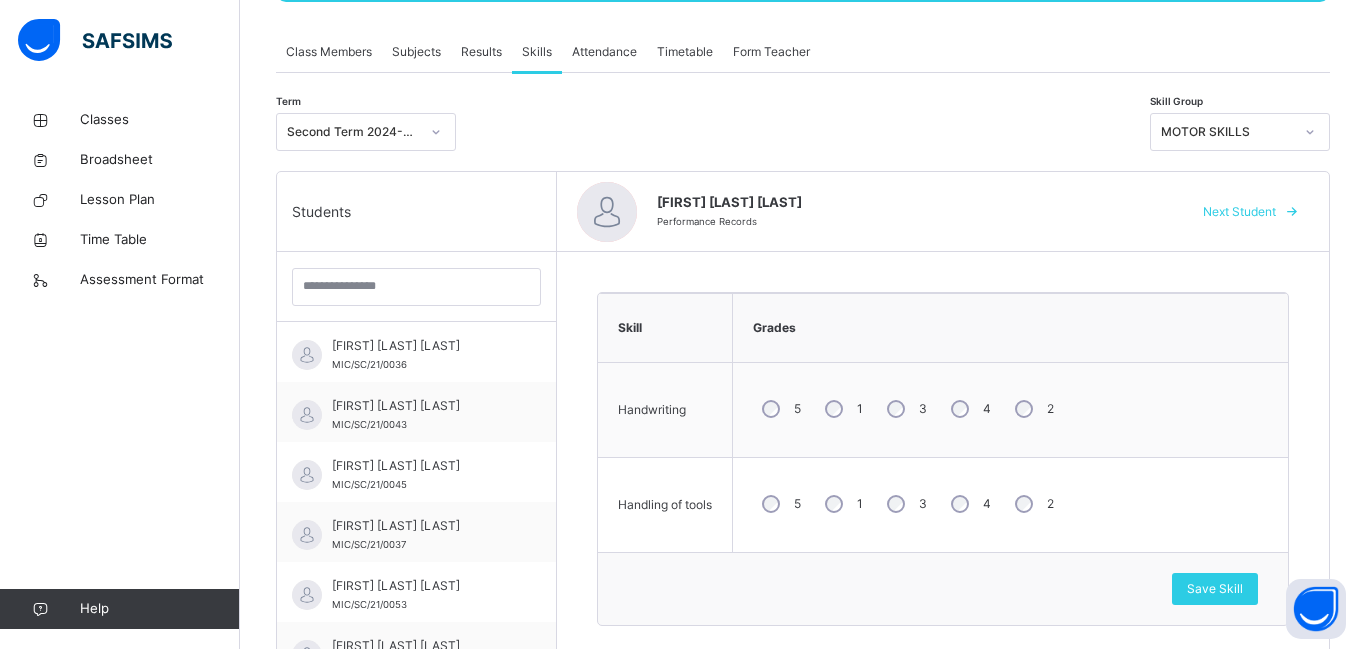 click on "Next Student" at bounding box center (1239, 212) 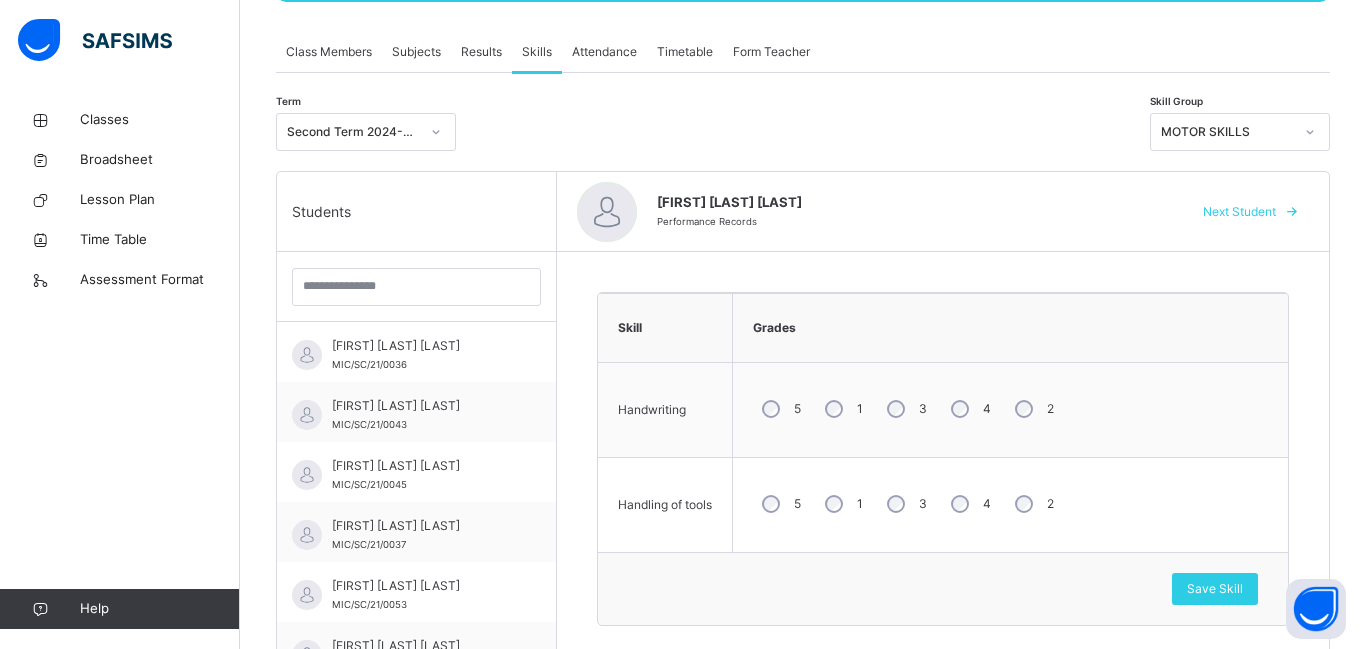 click at bounding box center [1292, 212] 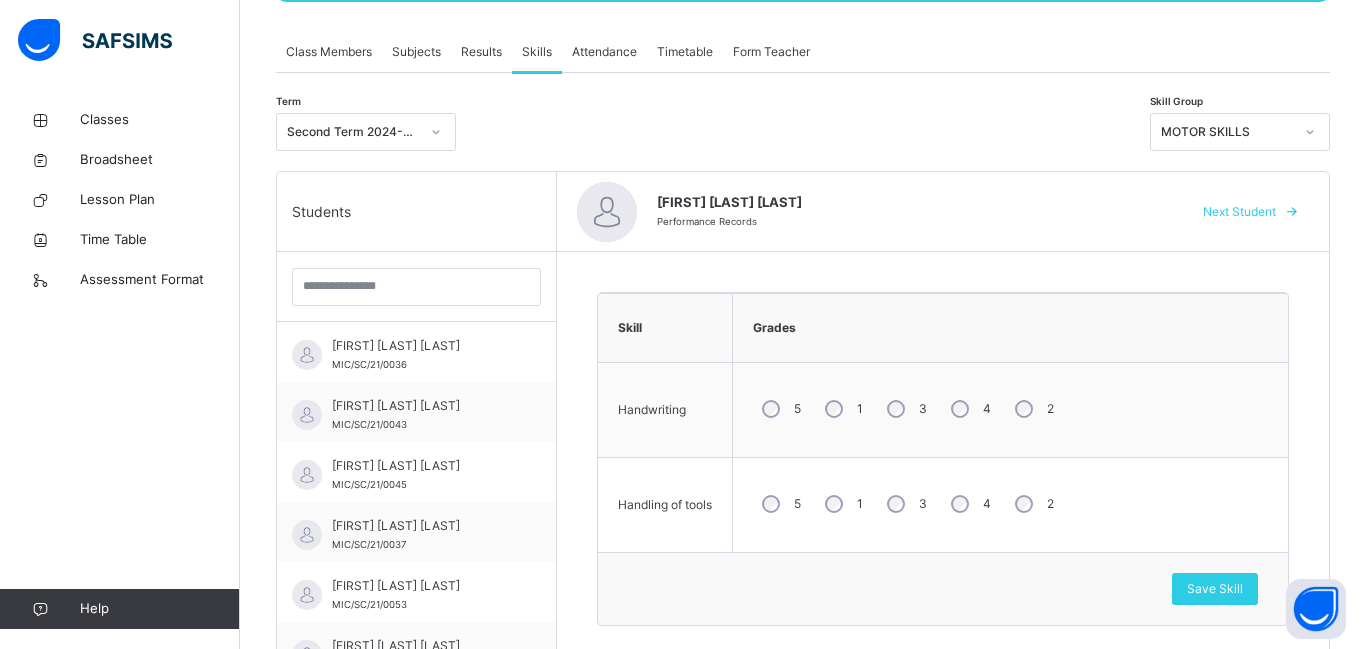click on "Next Student" at bounding box center [1239, 212] 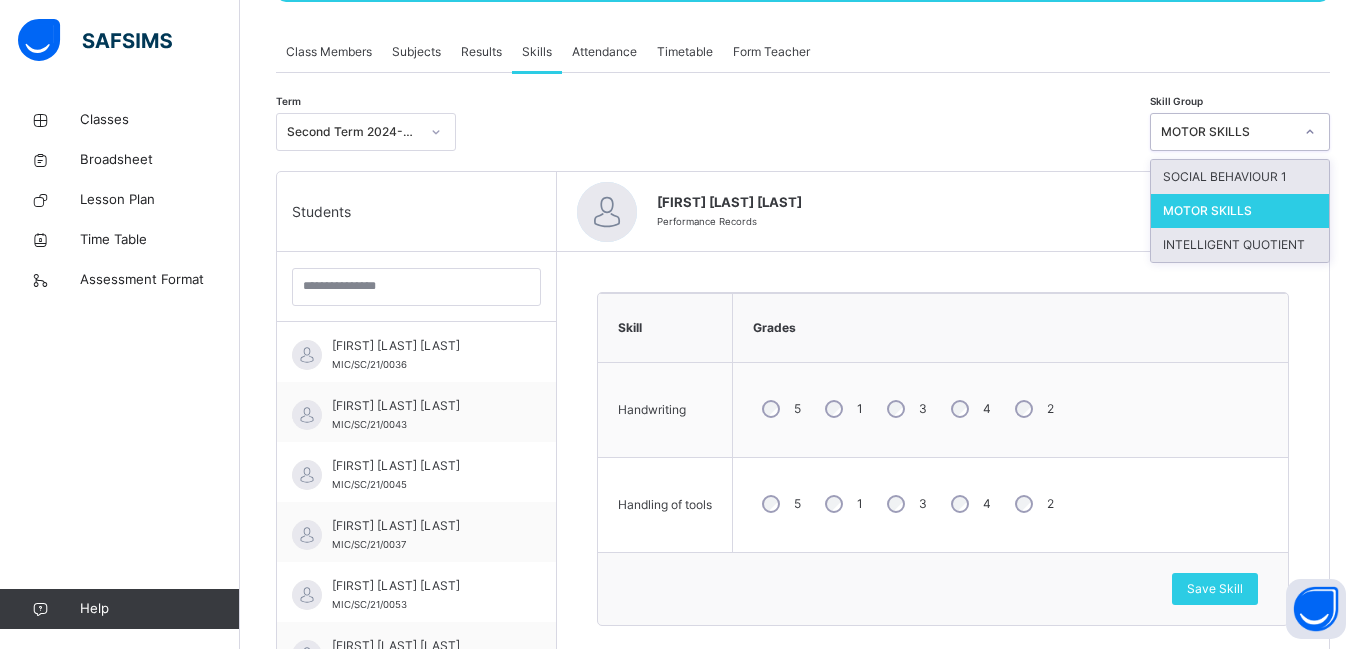 click on "INTELLIGENT QUOTIENT" at bounding box center (1240, 245) 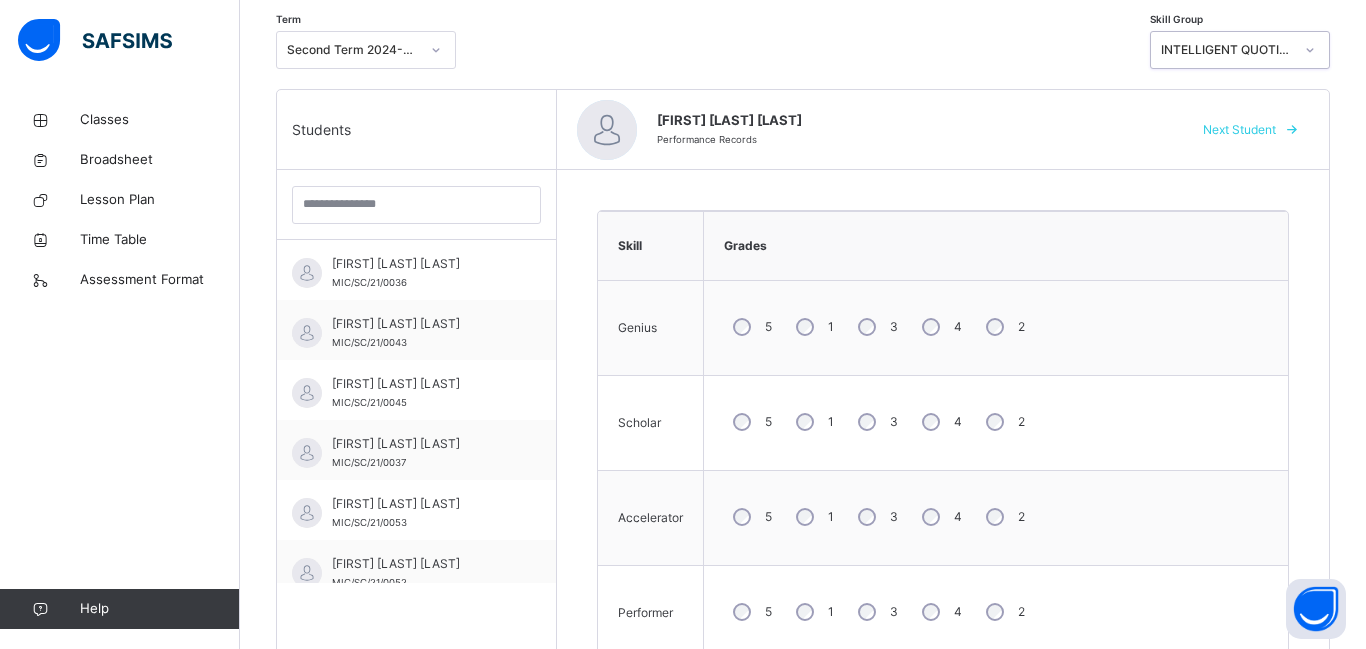 scroll, scrollTop: 419, scrollLeft: 0, axis: vertical 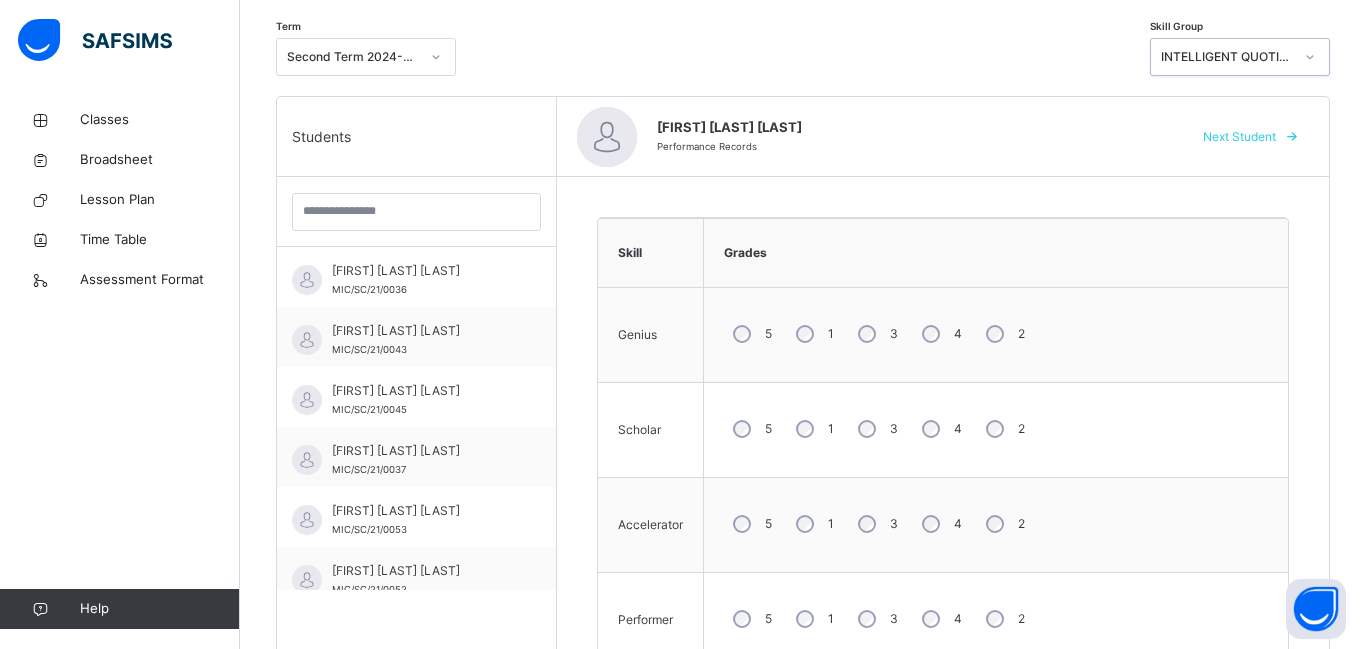 click on "1" at bounding box center (813, 334) 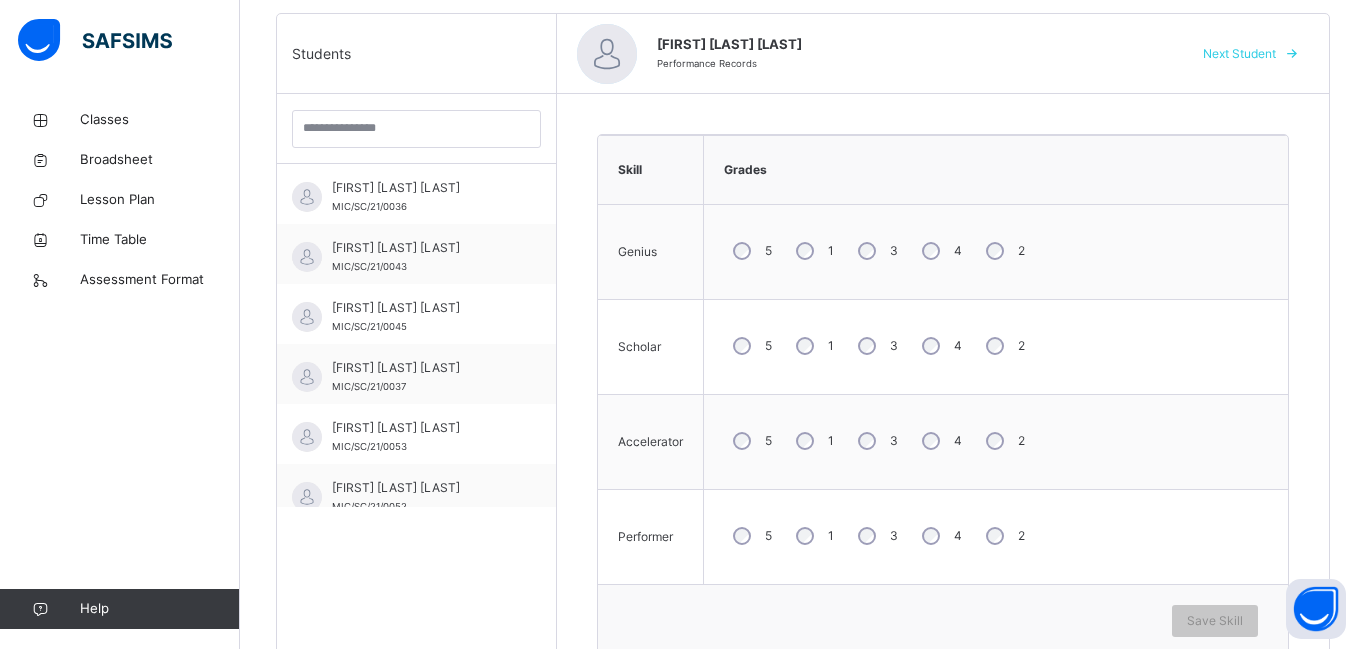 scroll, scrollTop: 504, scrollLeft: 0, axis: vertical 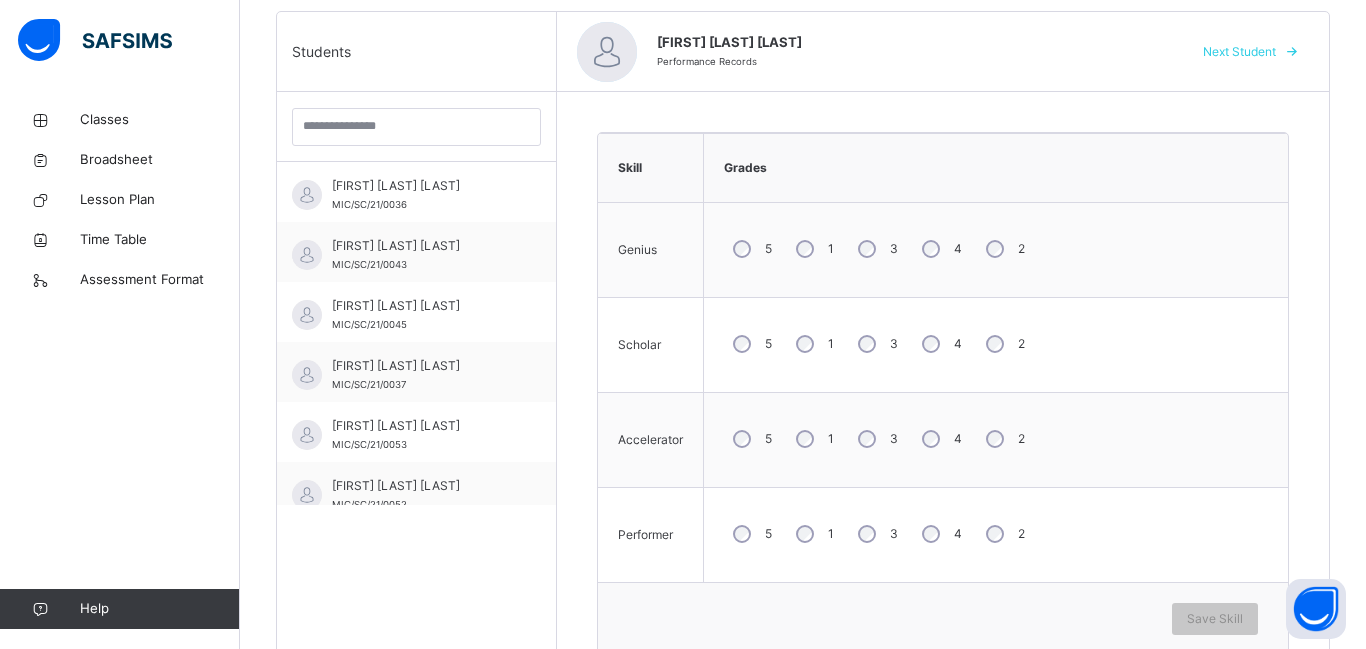 click on "4" at bounding box center (940, 534) 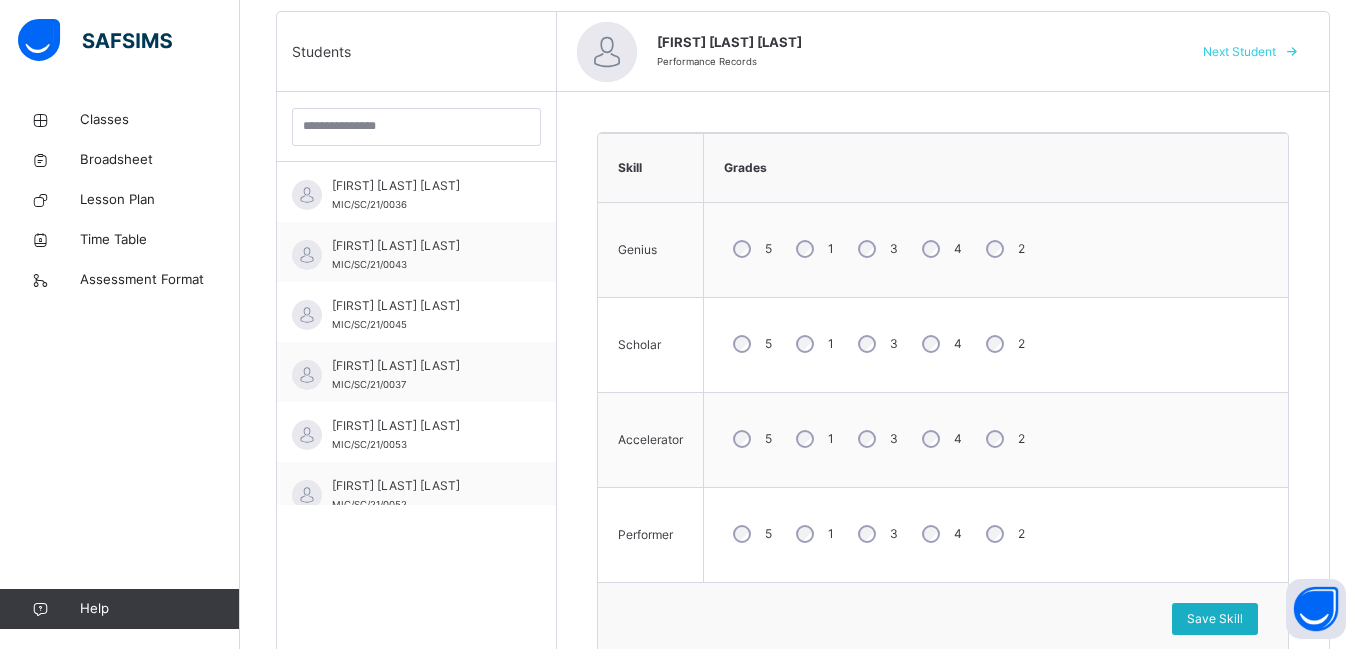 click on "Save Skill" at bounding box center (1215, 619) 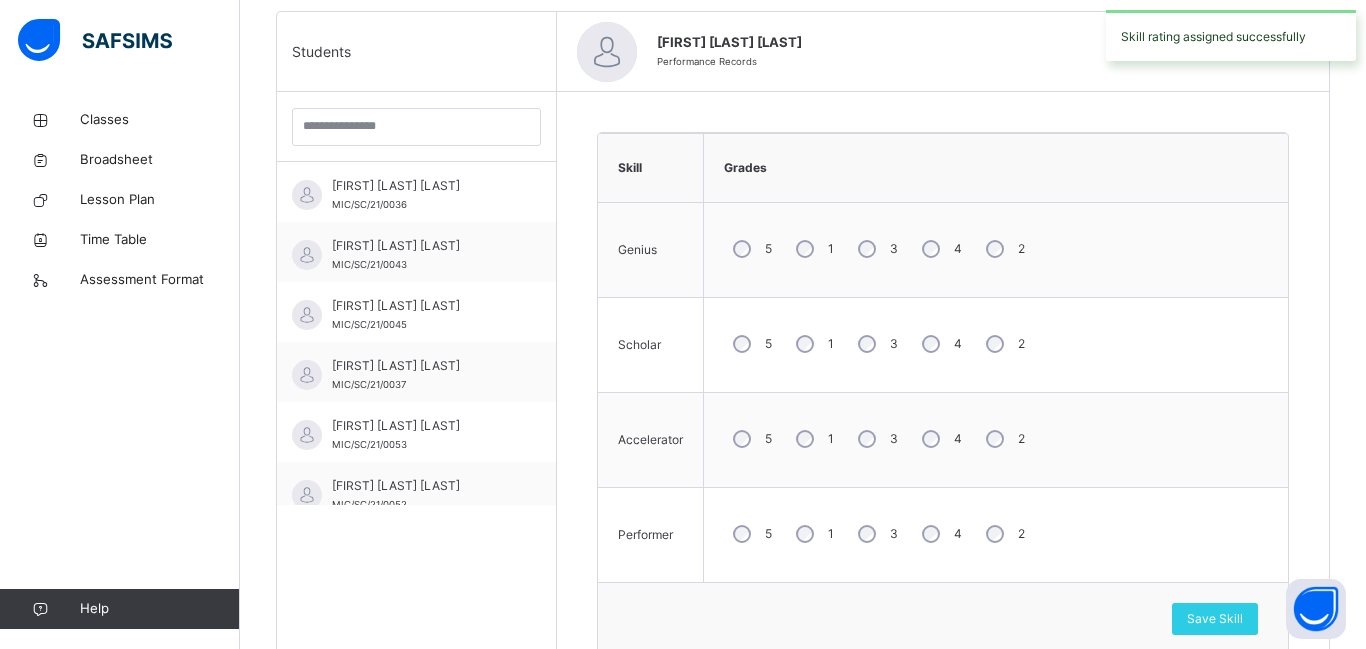 click on "[NUMBER] [NUMBER] [NUMBER] [NUMBER] [NUMBER]" at bounding box center [996, 439] 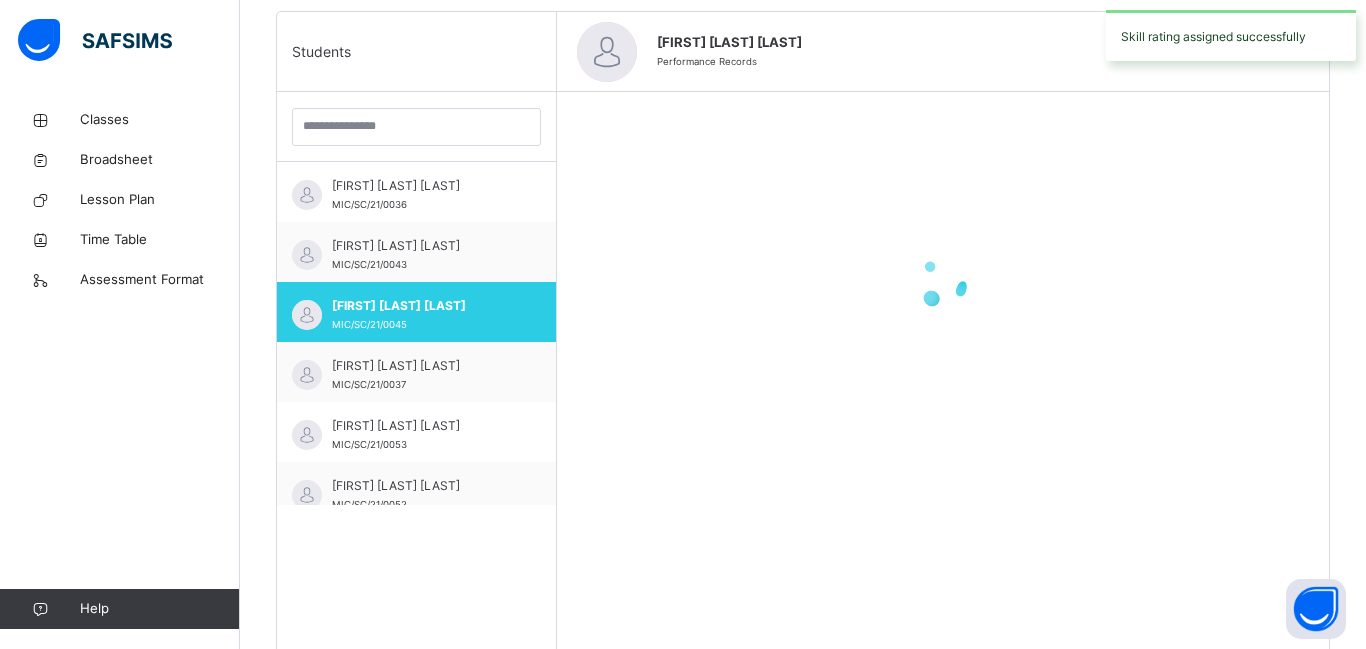scroll, scrollTop: 180, scrollLeft: 0, axis: vertical 